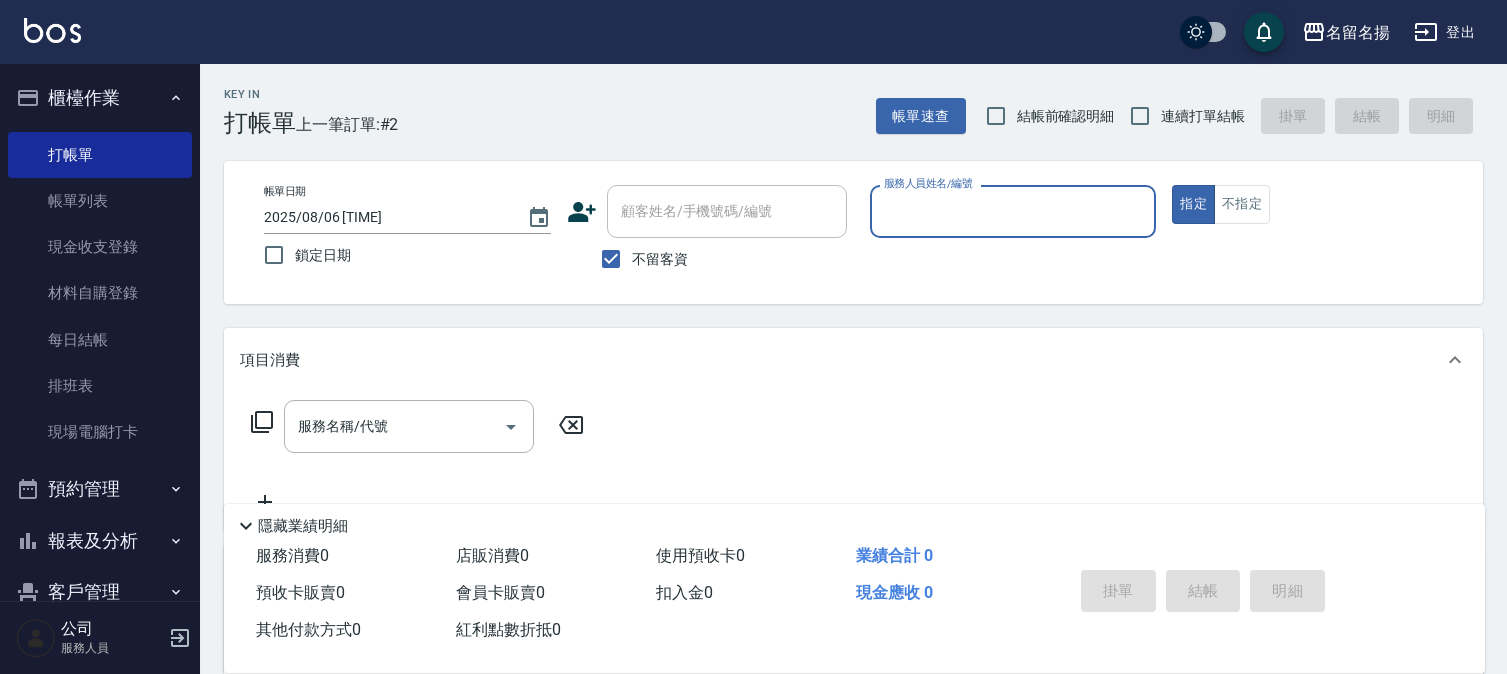 scroll, scrollTop: 0, scrollLeft: 0, axis: both 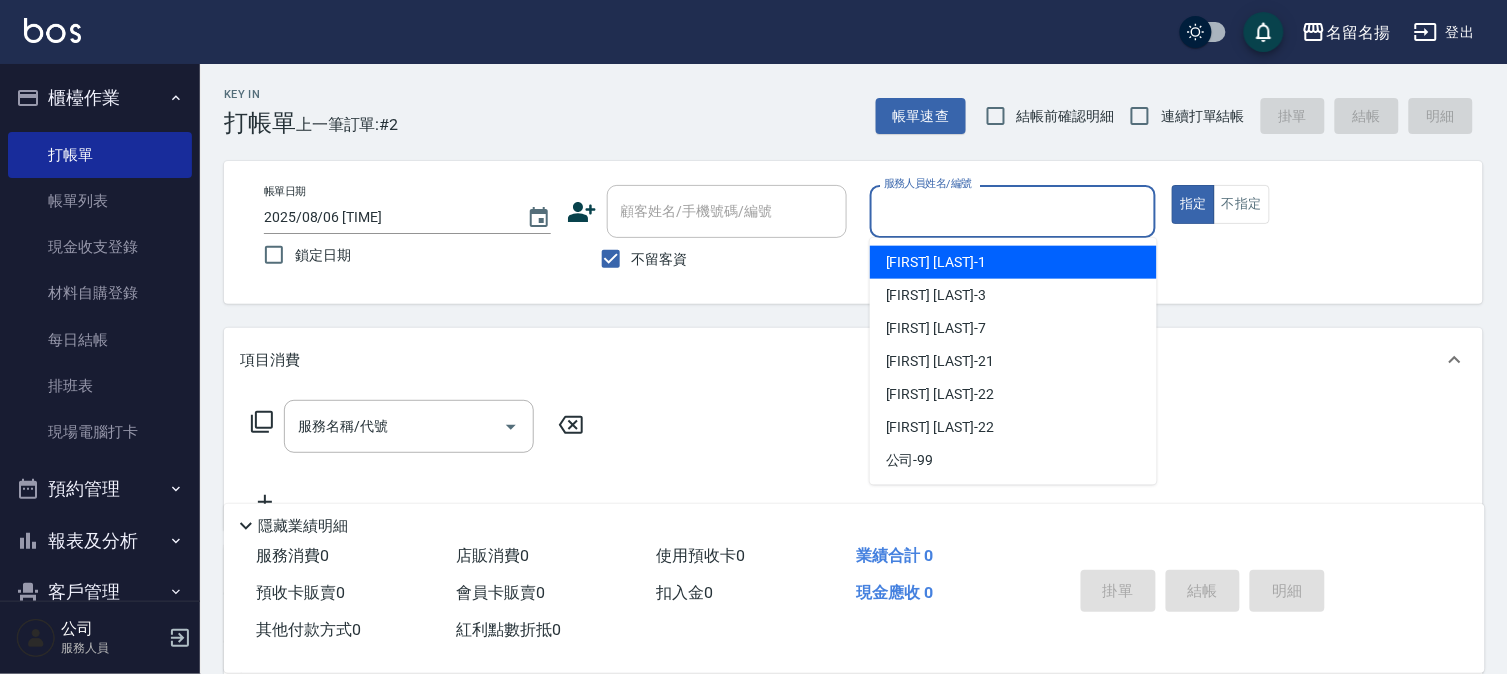 click on "服務人員姓名/編號" at bounding box center [1013, 211] 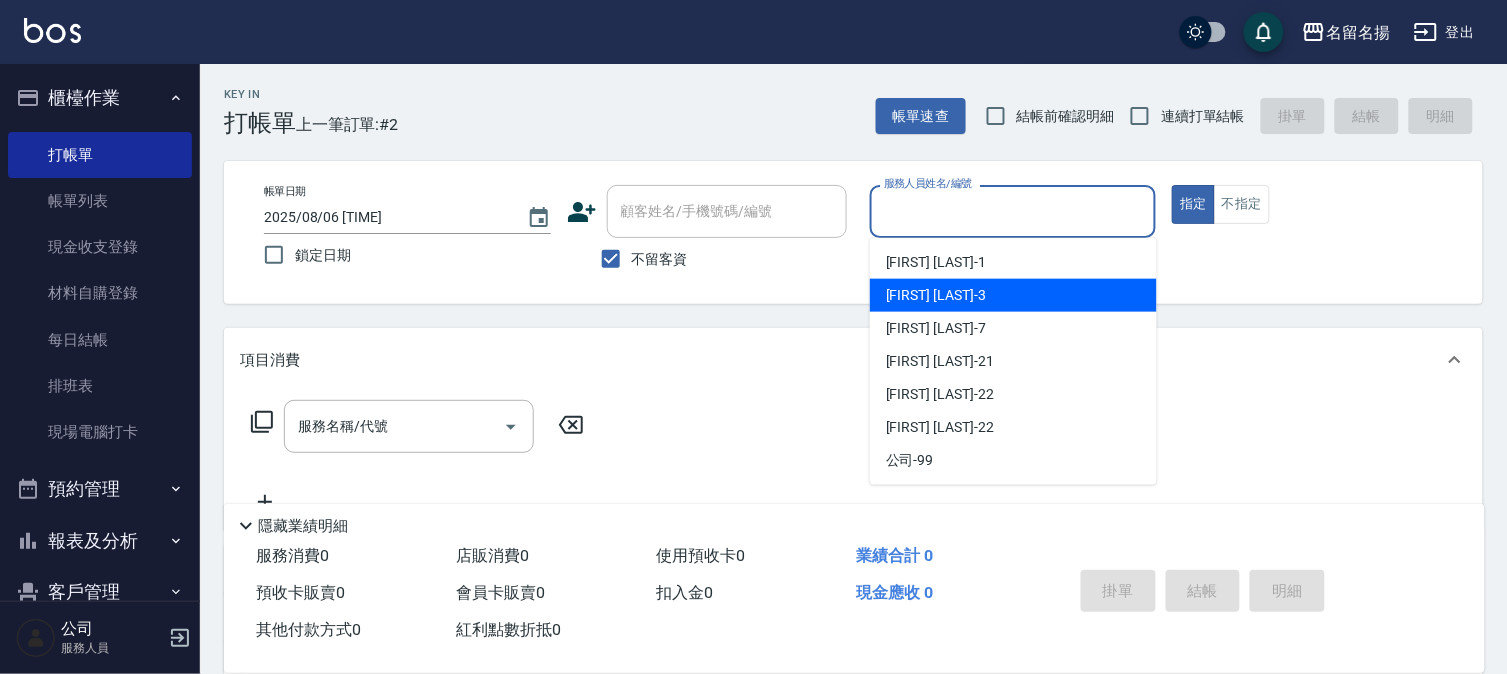 click on "[FIRST] [LAST] -3" at bounding box center (1013, 295) 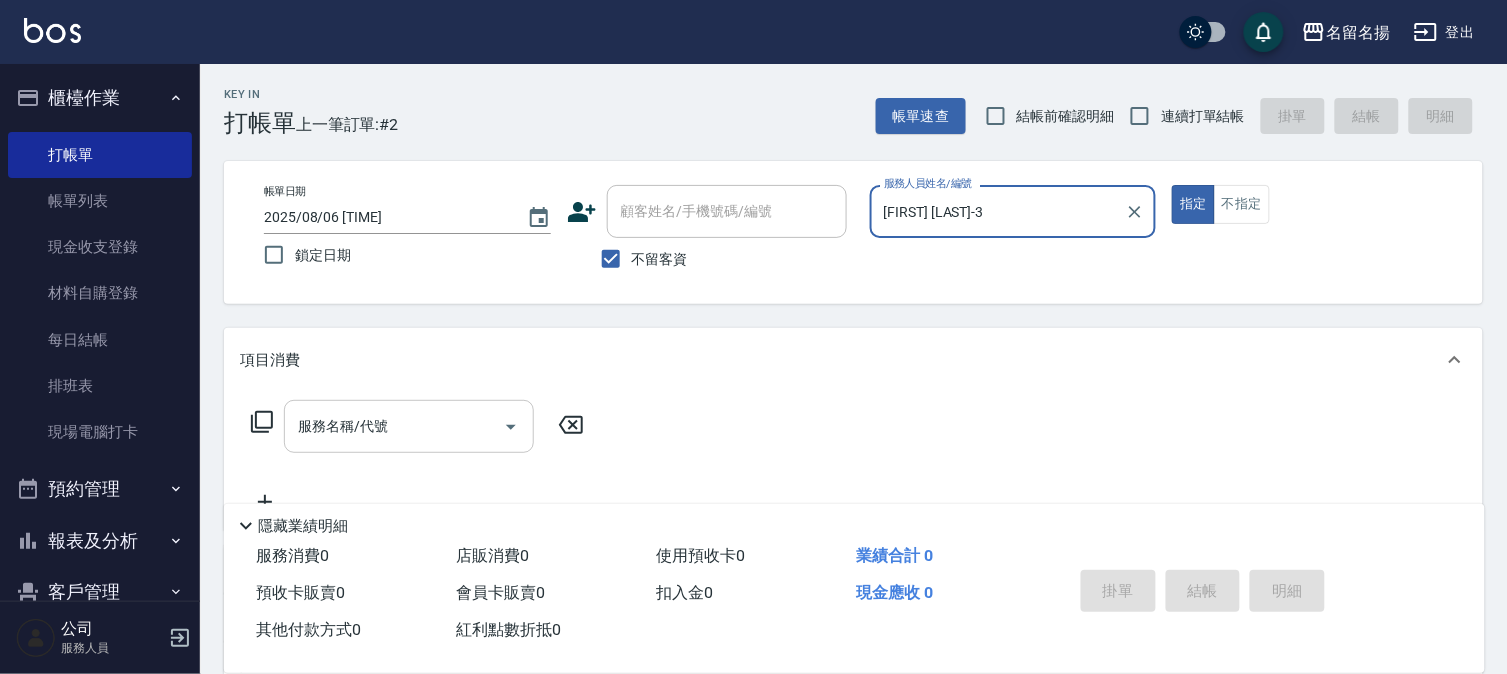 click on "服務名稱/代號" at bounding box center (394, 426) 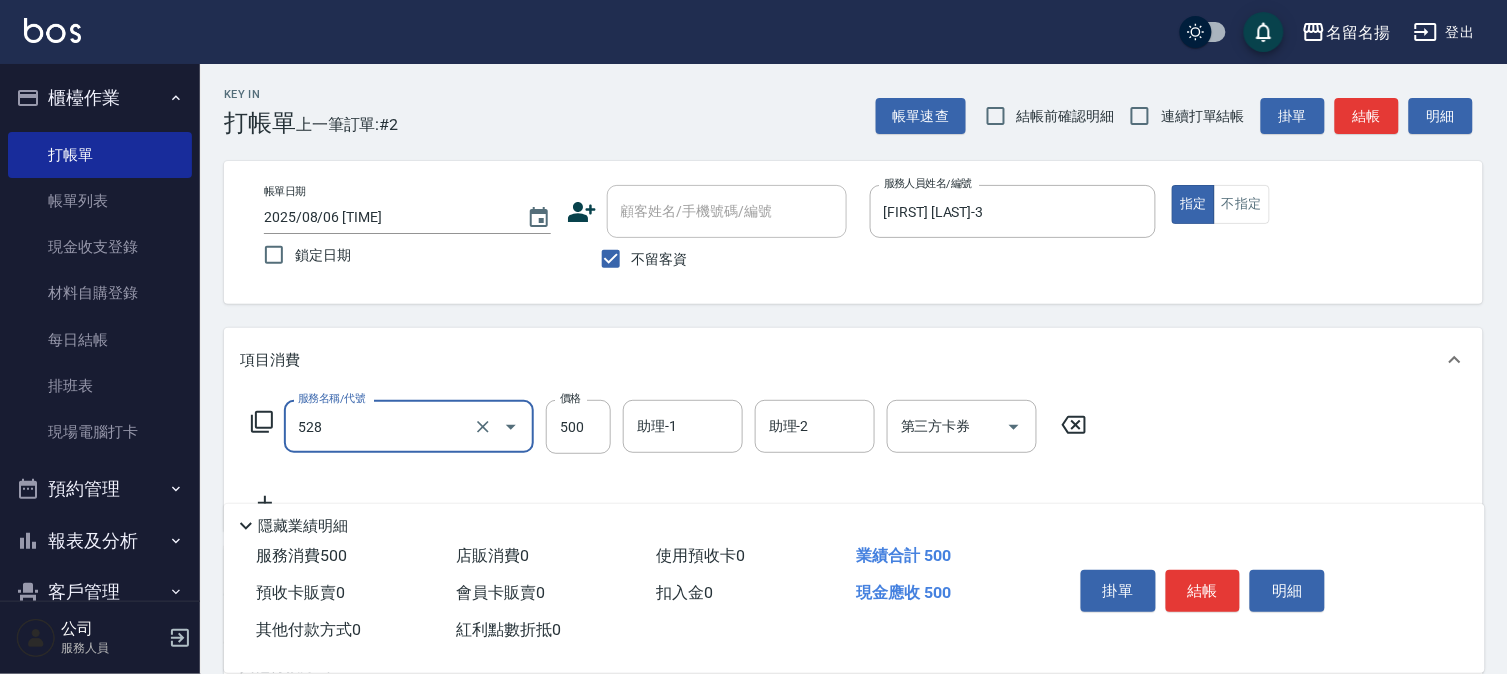 type on "頭皮養護B(528)" 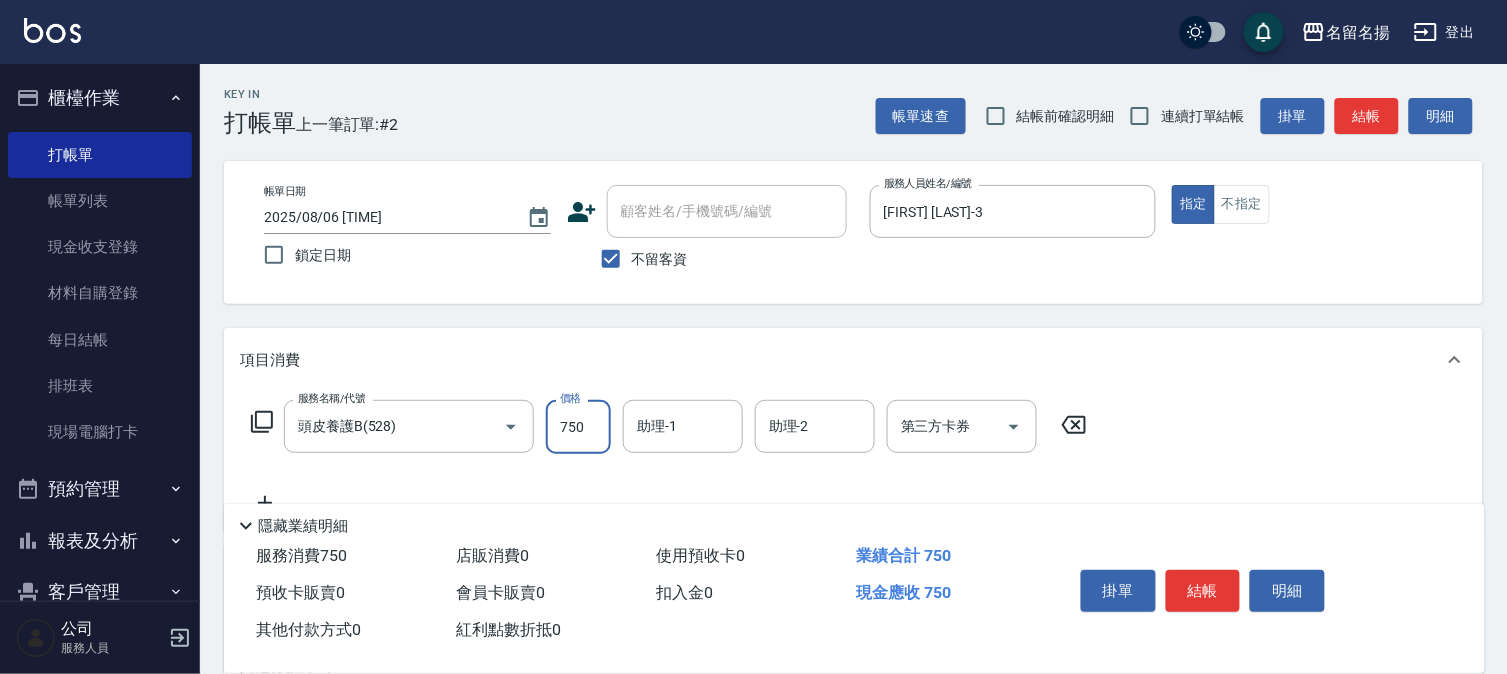 type on "750" 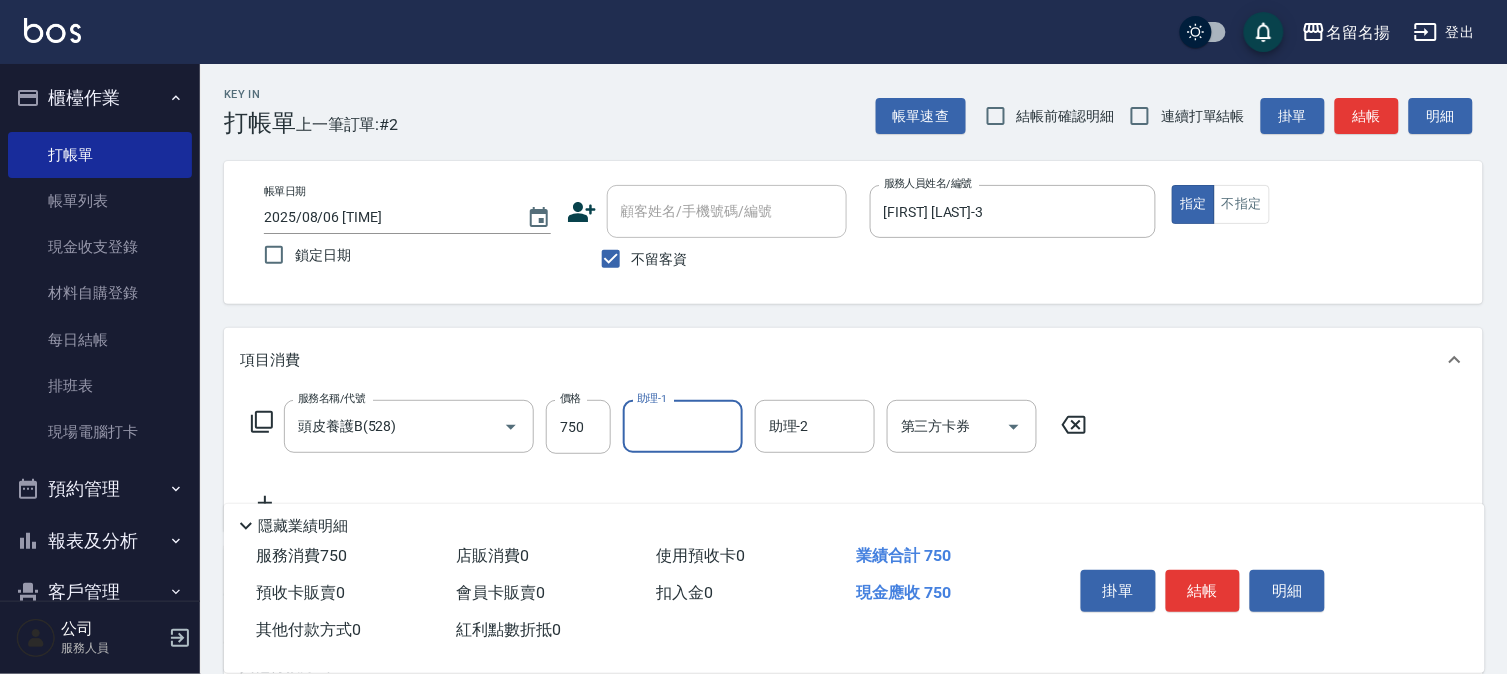 click on "助理-1" at bounding box center [683, 426] 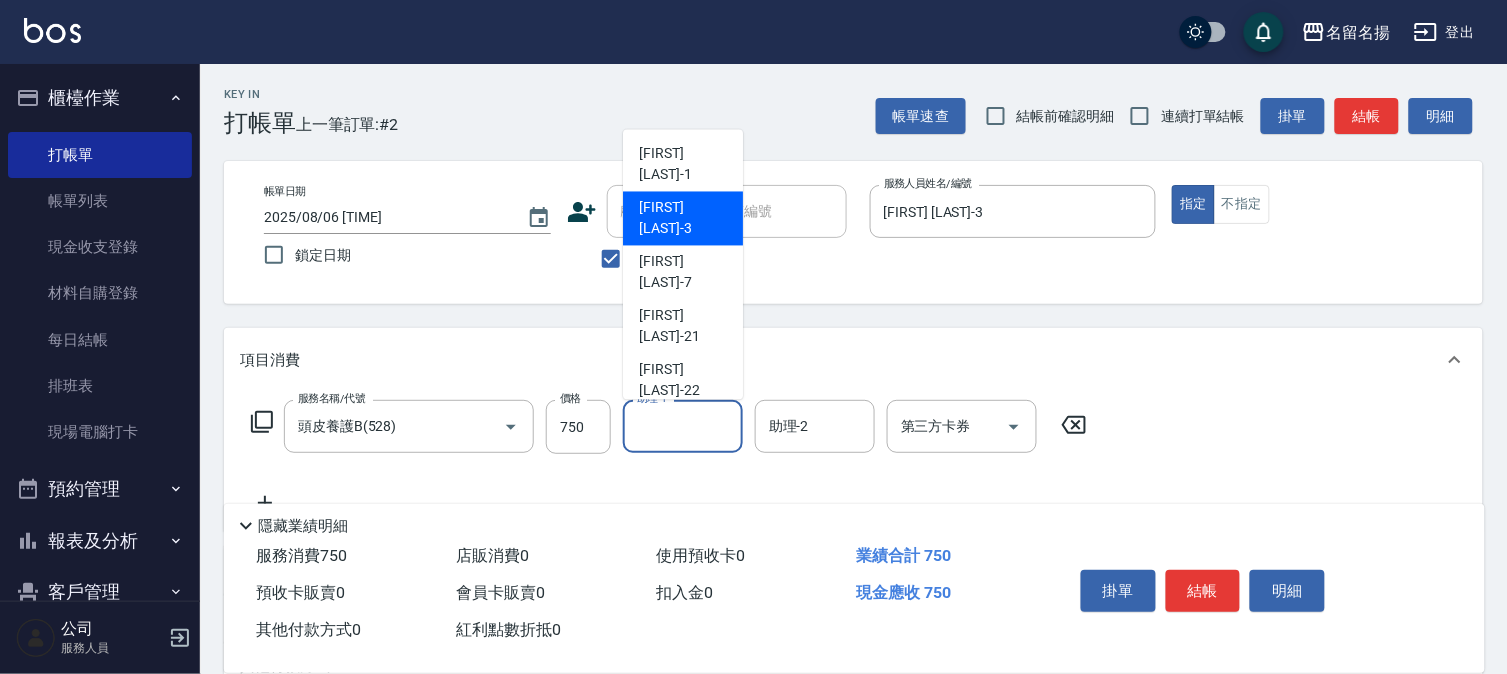 click on "[FIRST] [LAST] -3" at bounding box center (683, 219) 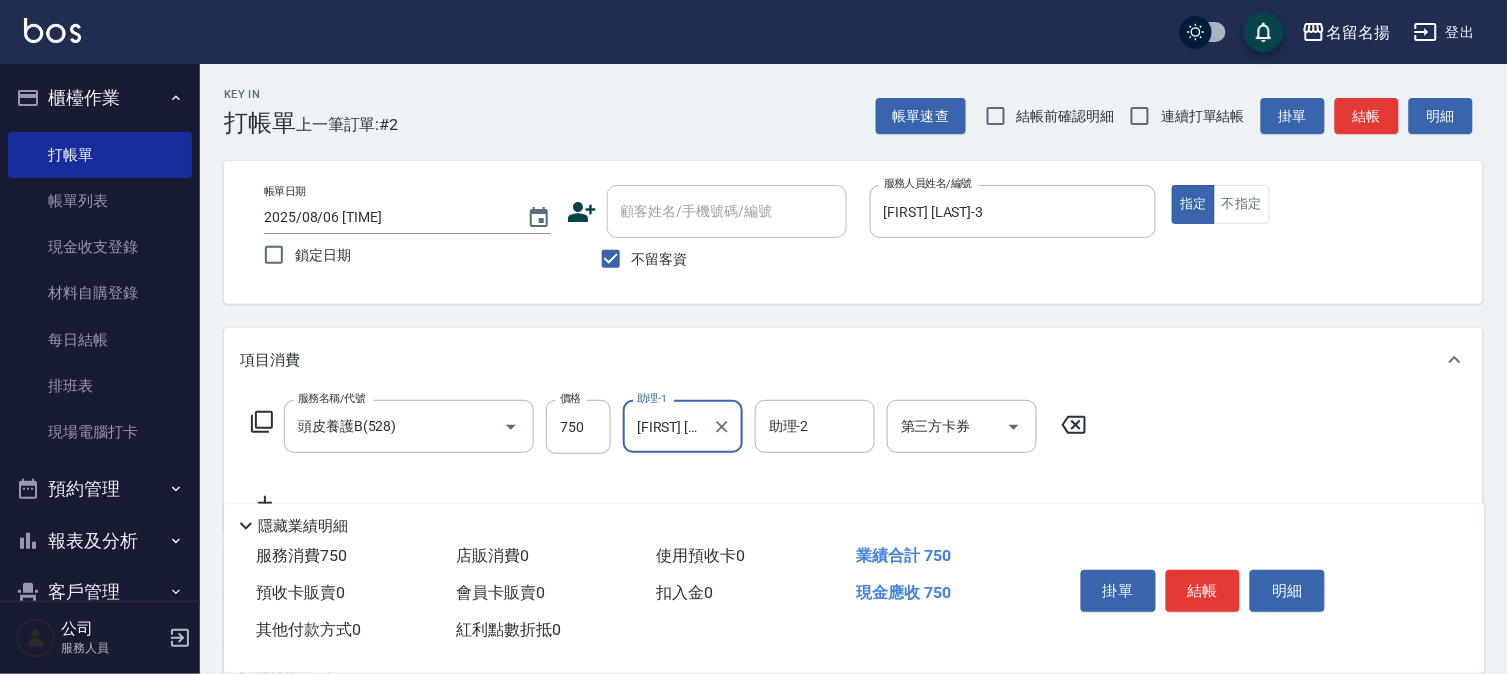 scroll, scrollTop: 254, scrollLeft: 0, axis: vertical 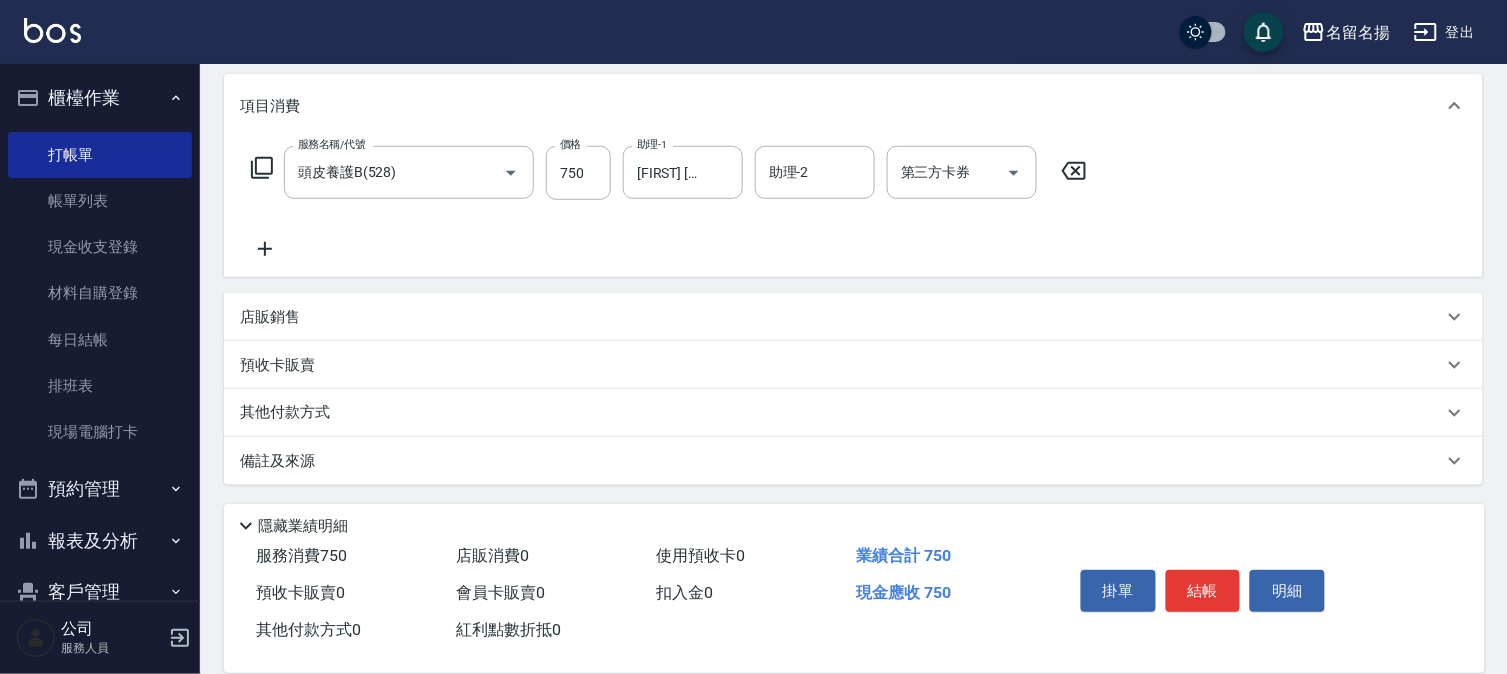 click 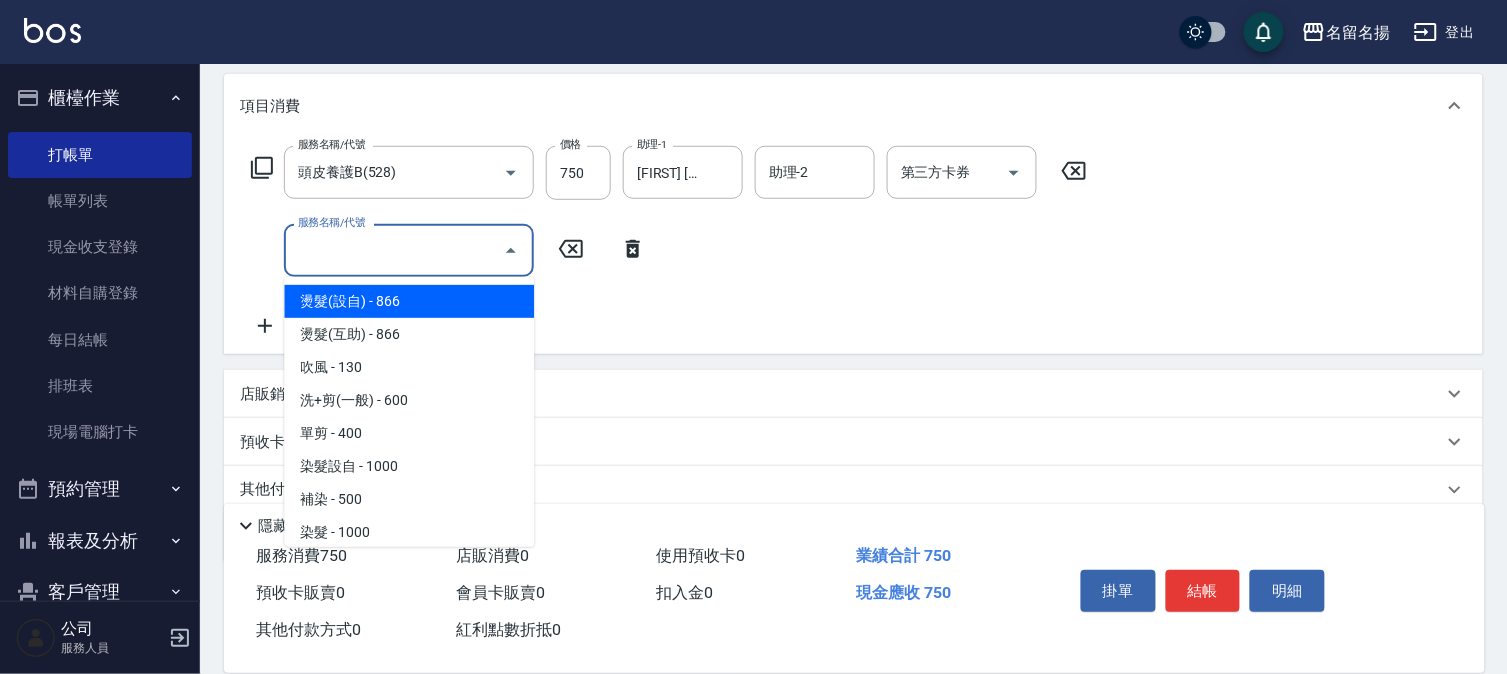 click on "服務名稱/代號" at bounding box center (394, 250) 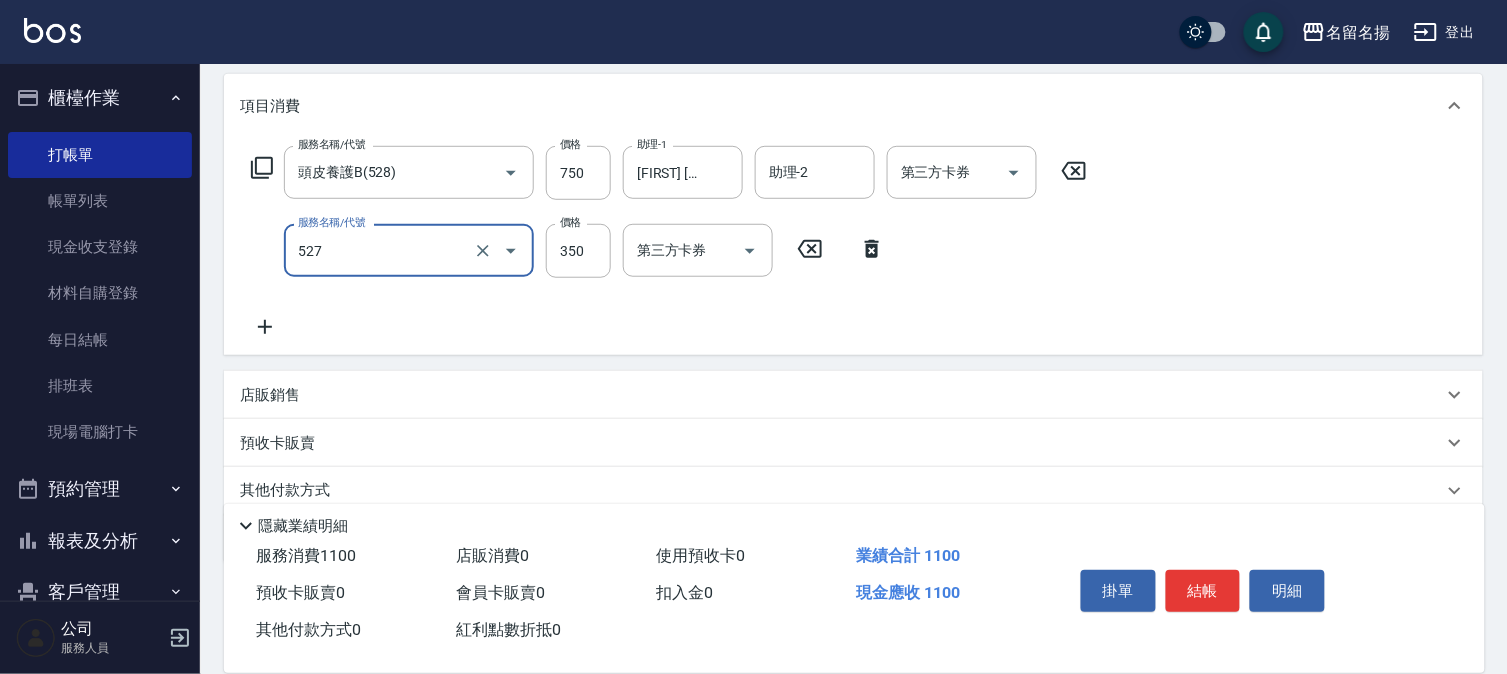 type on "頭皮養護A(527)" 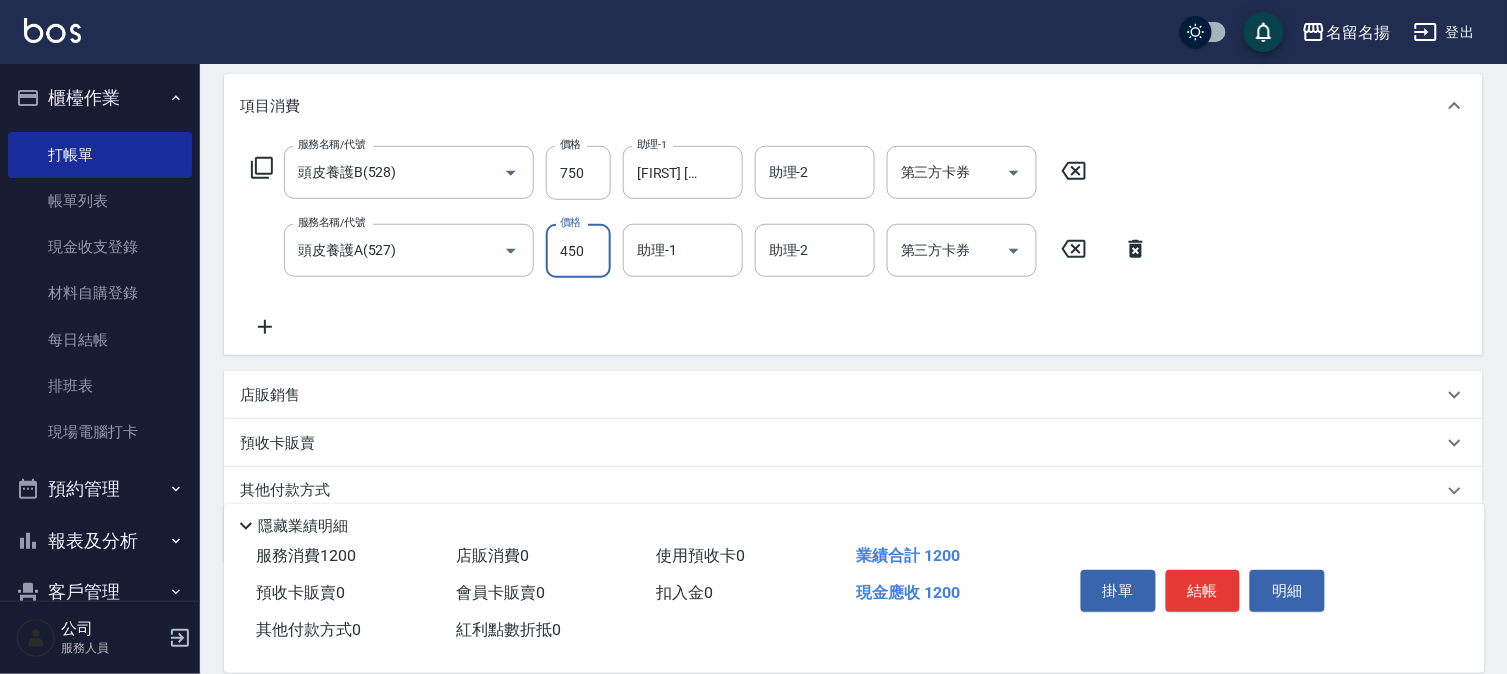 type on "450" 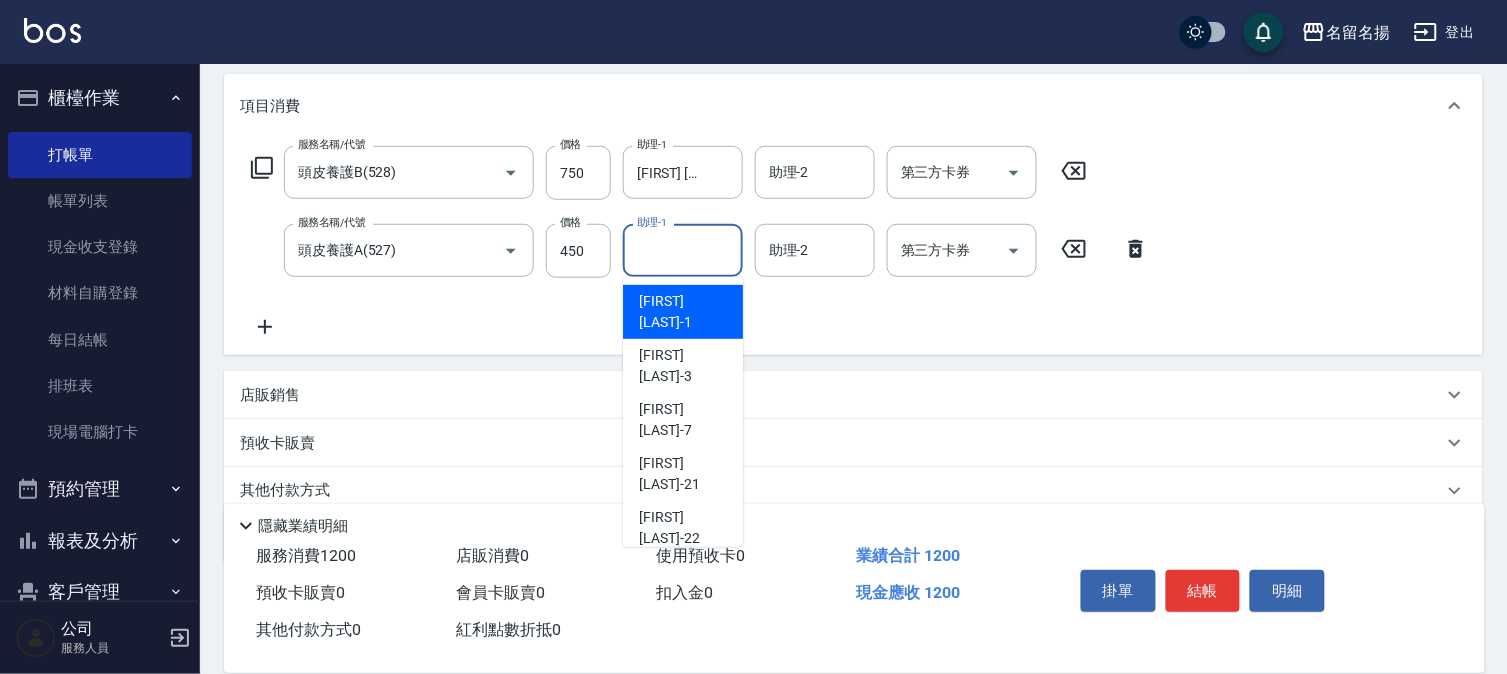 click on "助理-1" at bounding box center [683, 250] 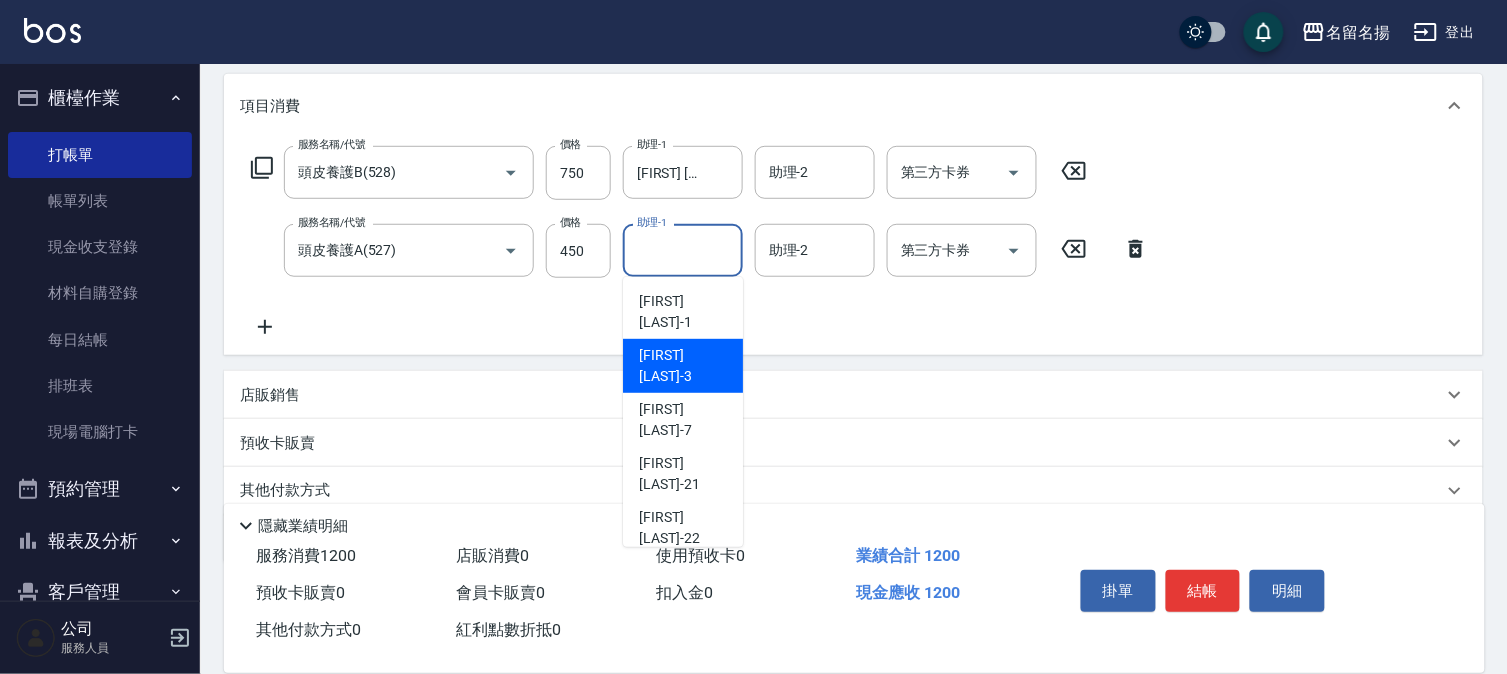 click on "[FIRST] [LAST] -3" at bounding box center [683, 366] 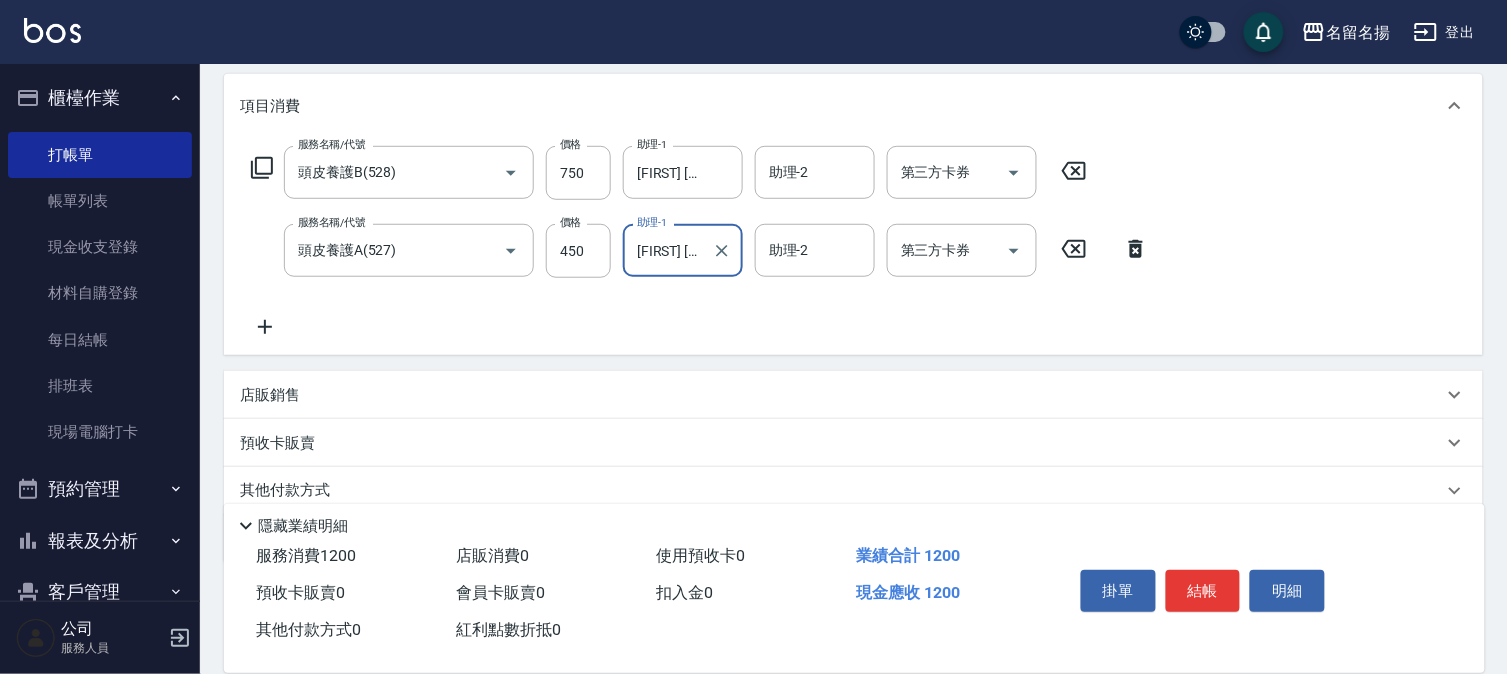 click on "服務名稱/代號 頭皮養護B(528) 服務名稱/代號 價格 750 價格 助理-1 [FIRST] [LAST]-3 助理-1 助理-2 助理-2 第三方卡券 第三方卡券 服務名稱/代號 頭皮養護A(527) 服務名稱/代號 價格 450 價格 助理-1 [FIRST] [LAST]-3 助理-1 助理-2 助理-2 第三方卡券 第三方卡券" at bounding box center (700, 242) 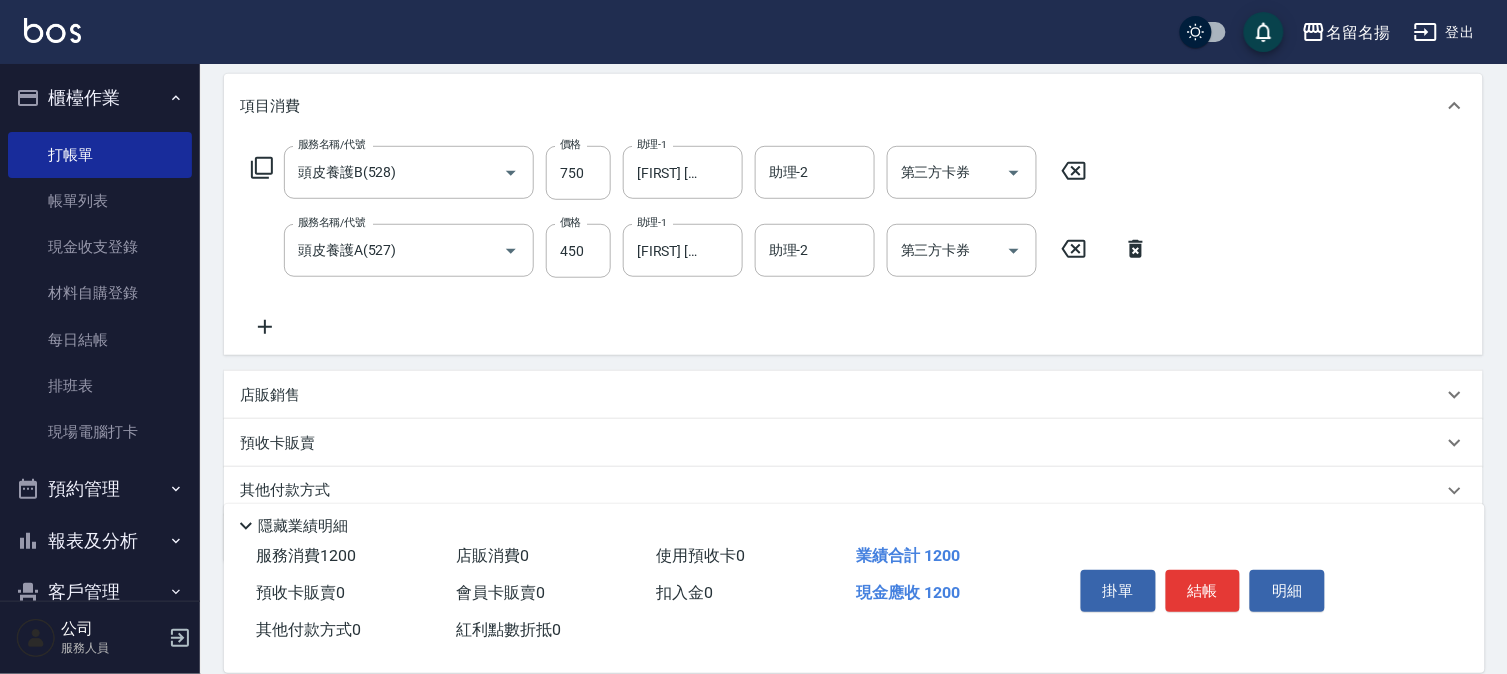 click 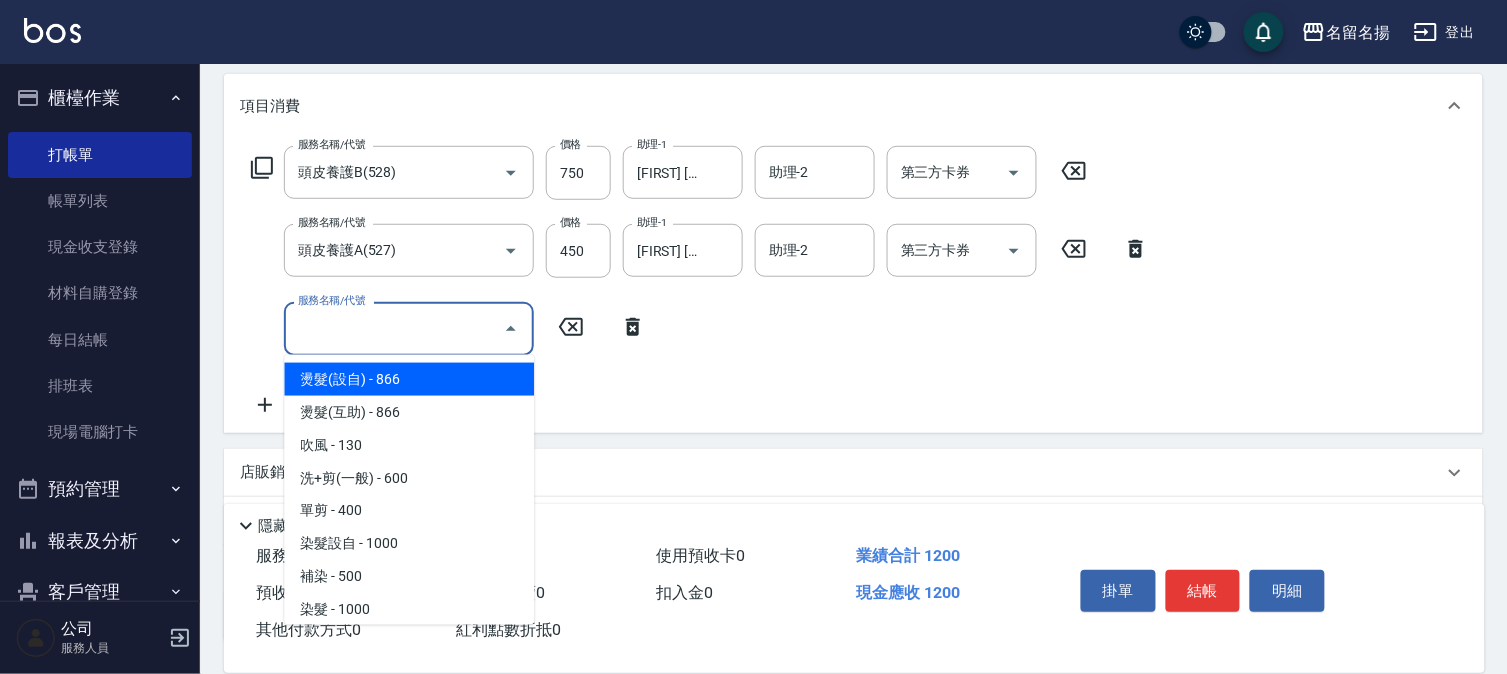 click on "服務名稱/代號" at bounding box center [394, 328] 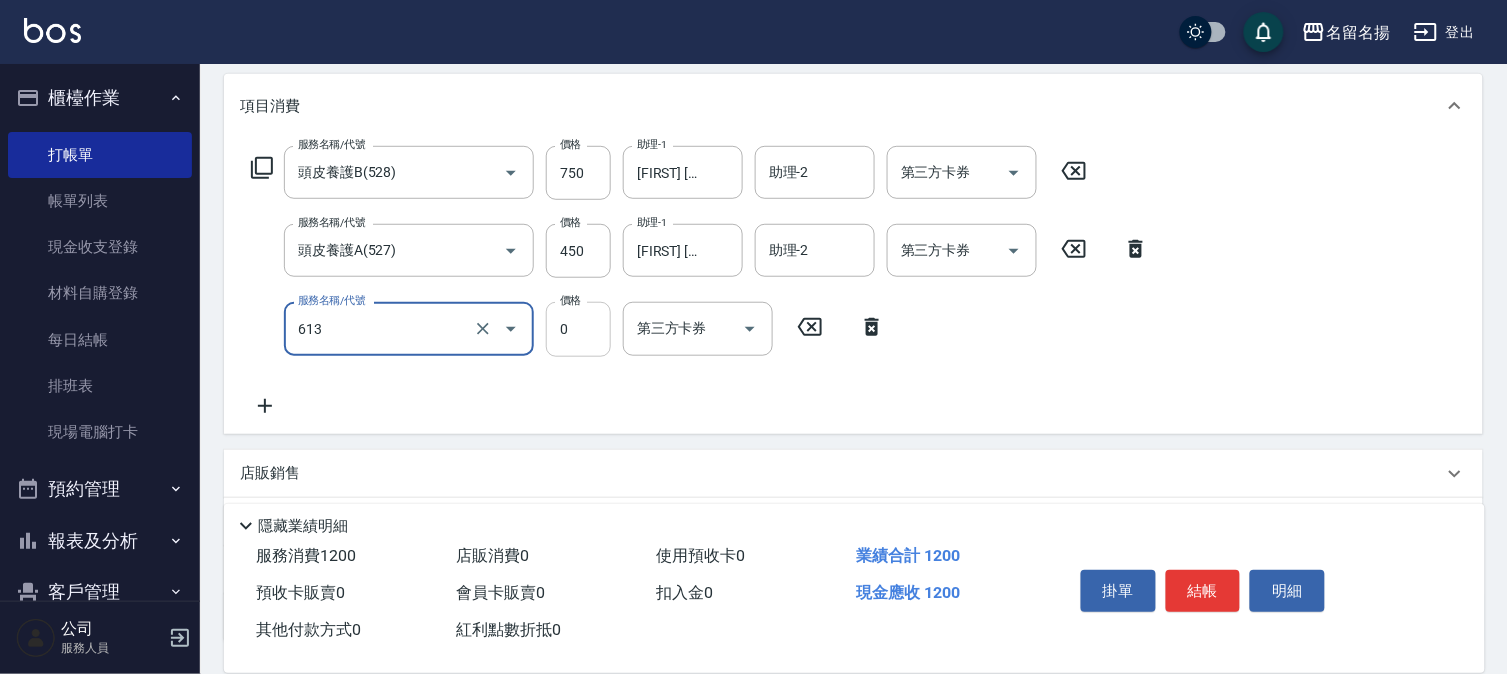 type on "免費雪恆護髮(613)" 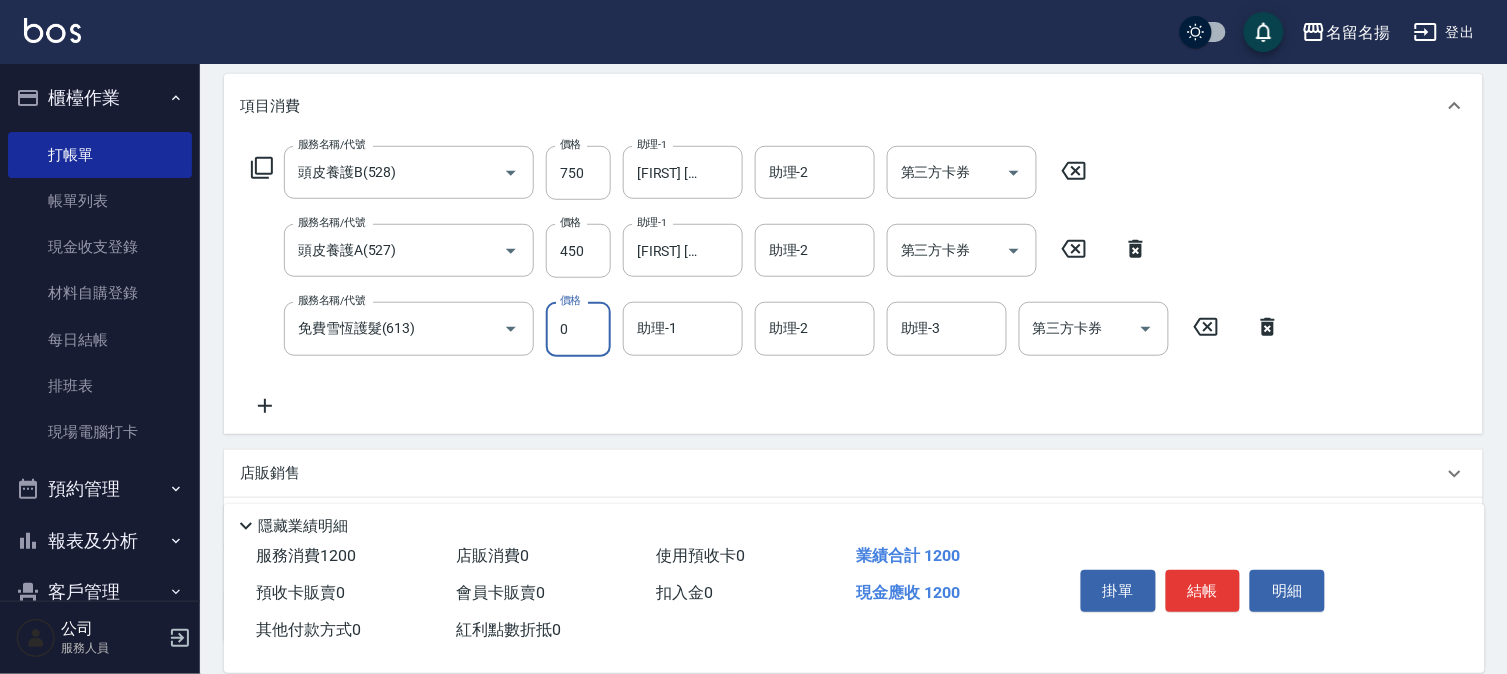 click on "助理-1" at bounding box center [683, 328] 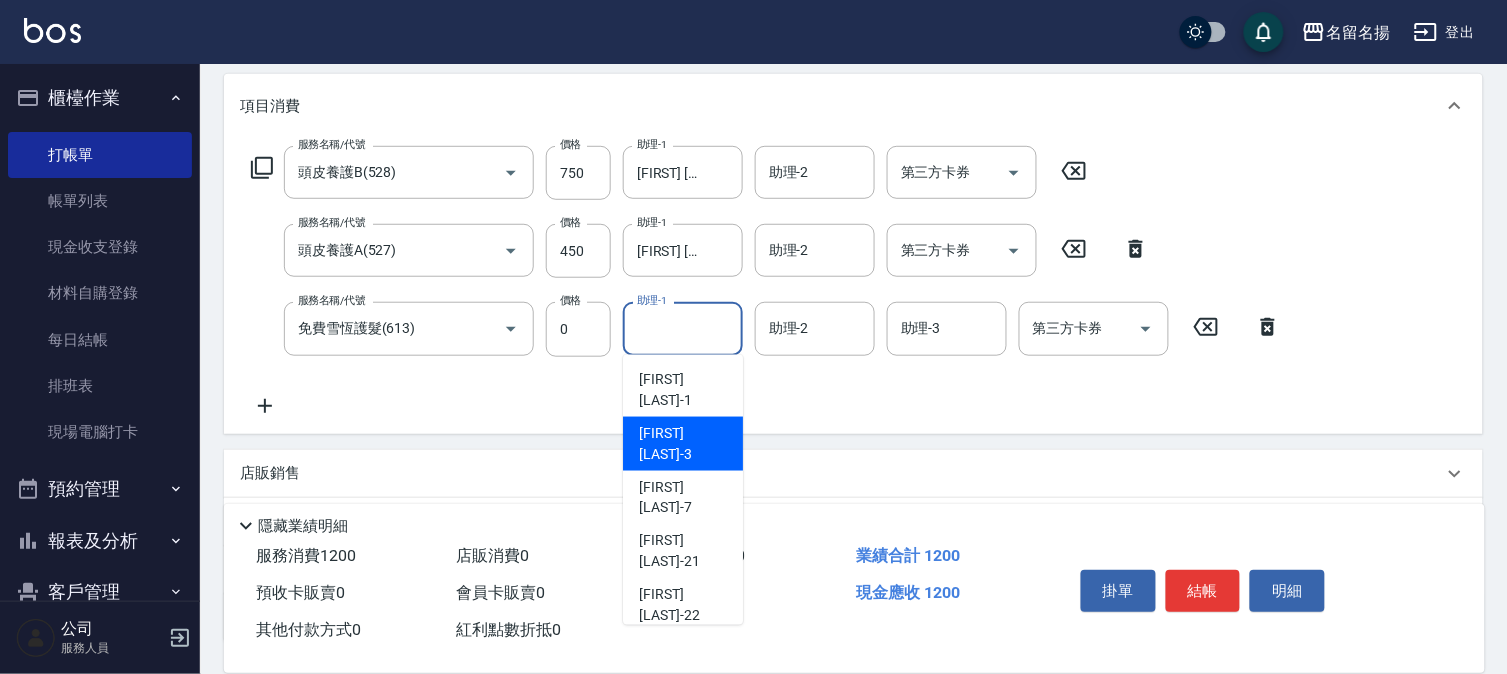 drag, startPoint x: 680, startPoint y: 404, endPoint x: 685, endPoint y: 390, distance: 14.866069 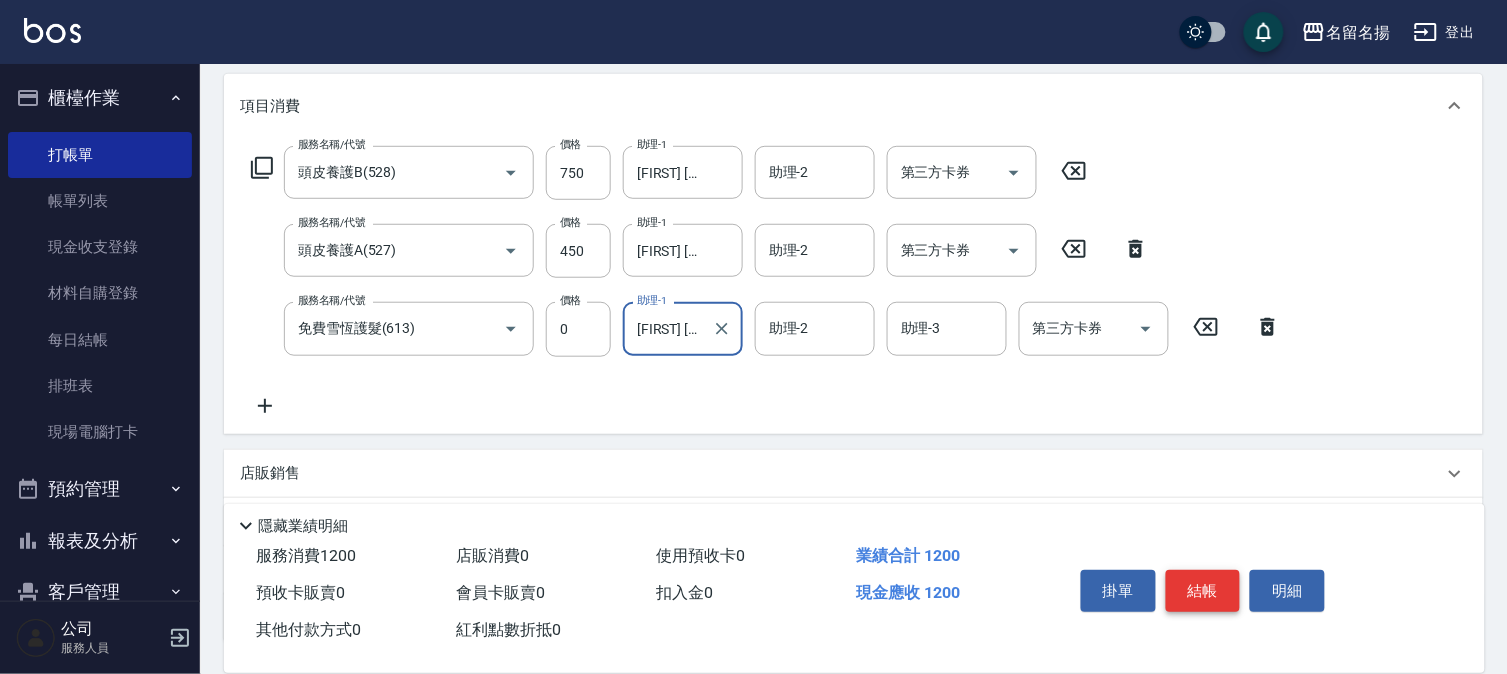 click on "結帳" at bounding box center (1203, 591) 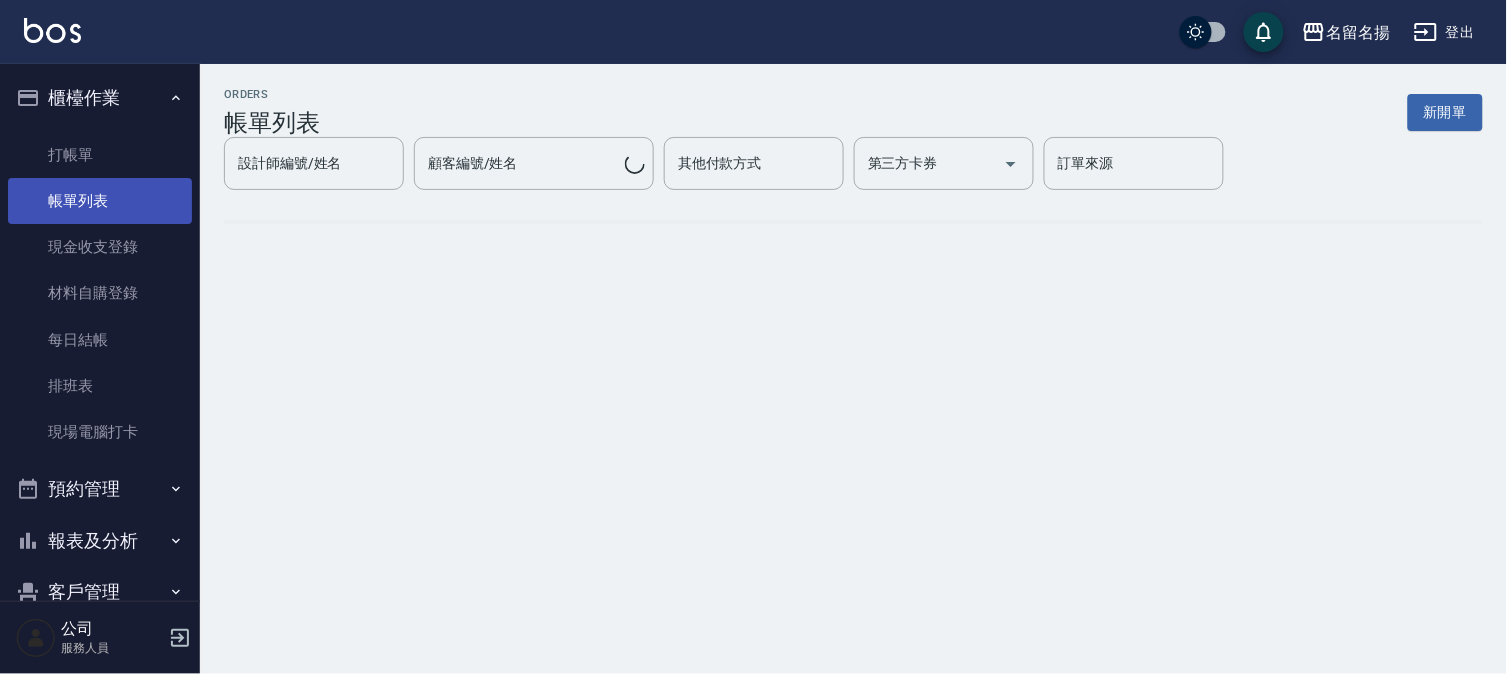 scroll, scrollTop: 0, scrollLeft: 0, axis: both 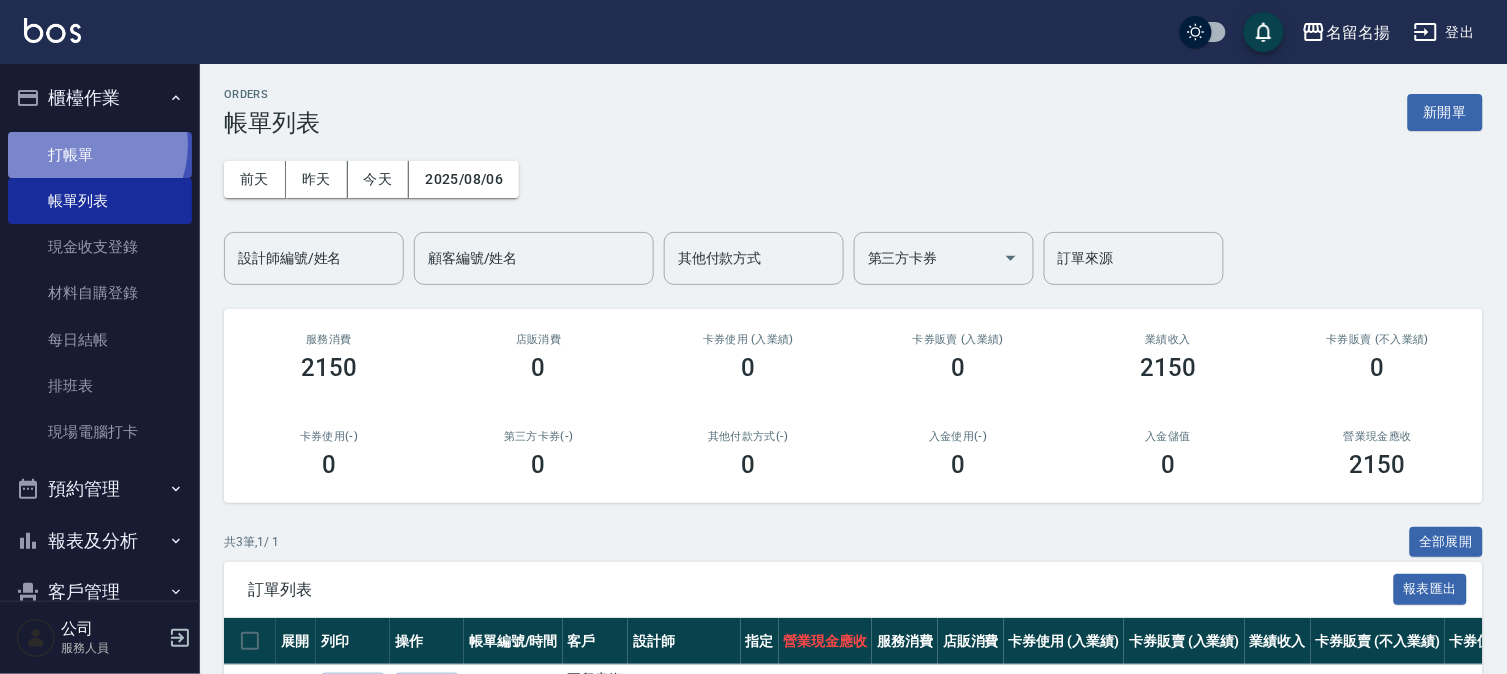 click on "打帳單" at bounding box center [100, 155] 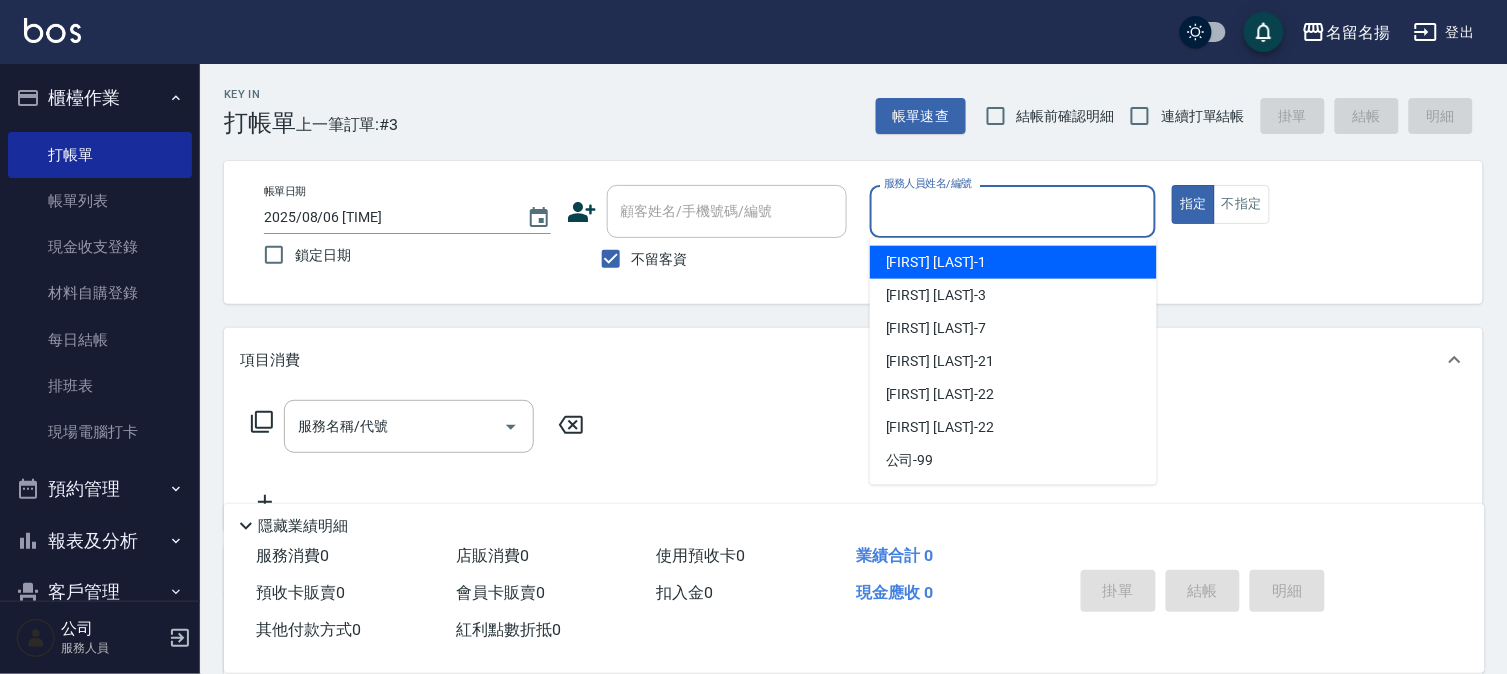 drag, startPoint x: 978, startPoint y: 207, endPoint x: 958, endPoint y: 313, distance: 107.87029 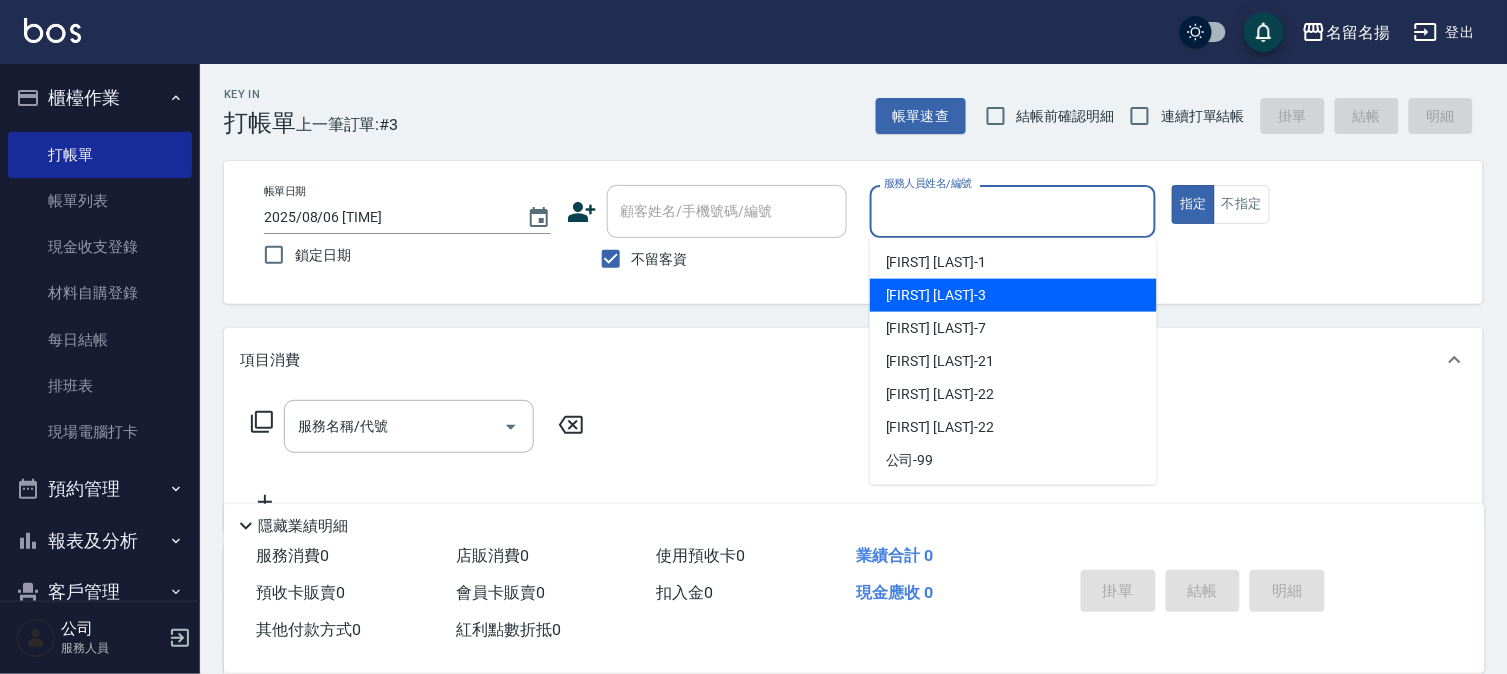 click on "[FIRST] [LAST] -3" at bounding box center [1013, 295] 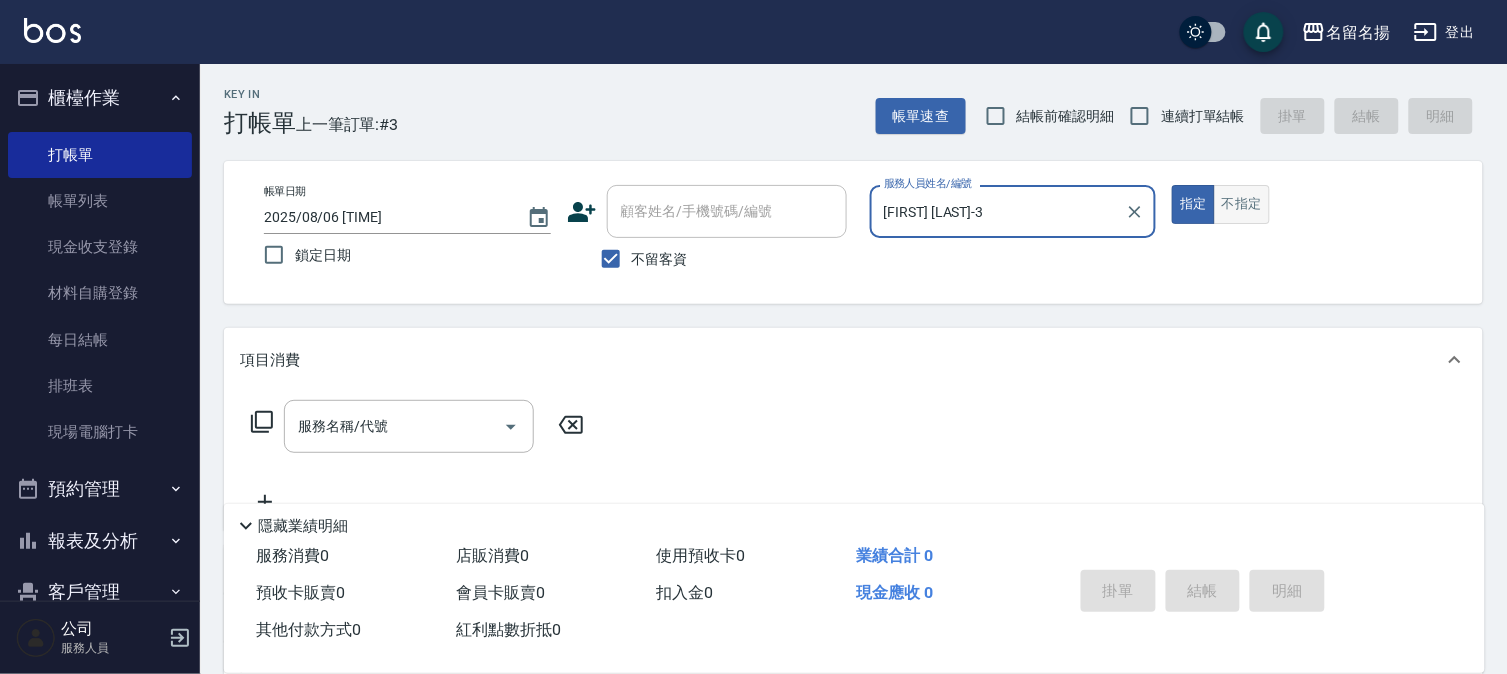 click on "不指定" at bounding box center (1242, 204) 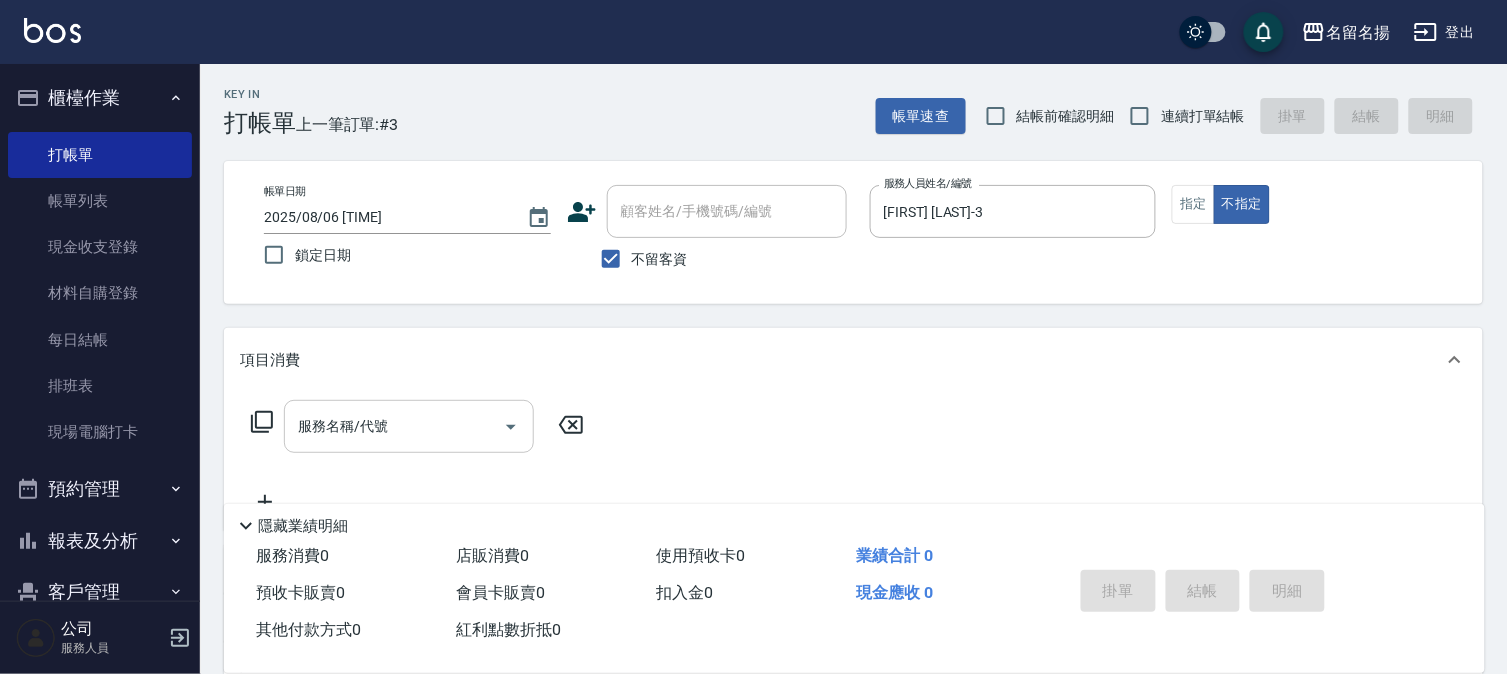 click on "服務名稱/代號" at bounding box center (394, 426) 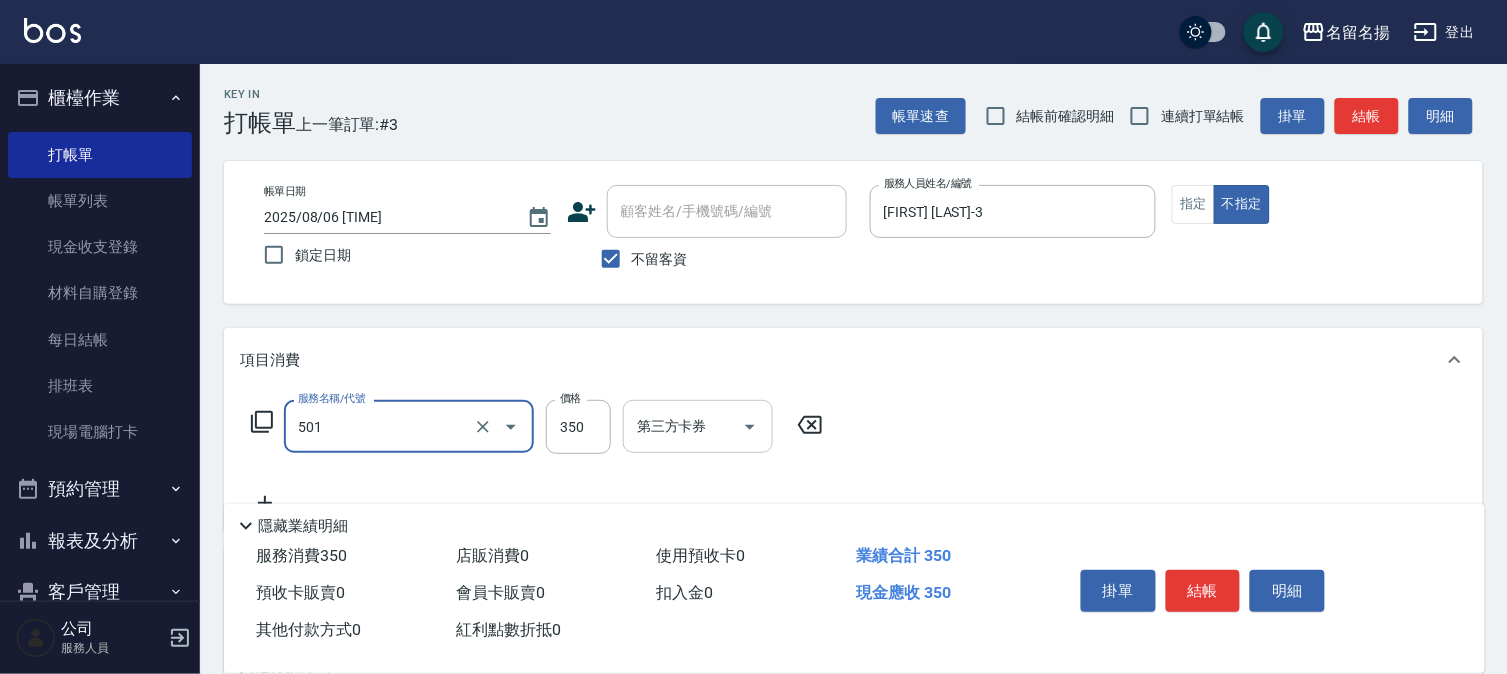 type on "P.S洗髮(501)" 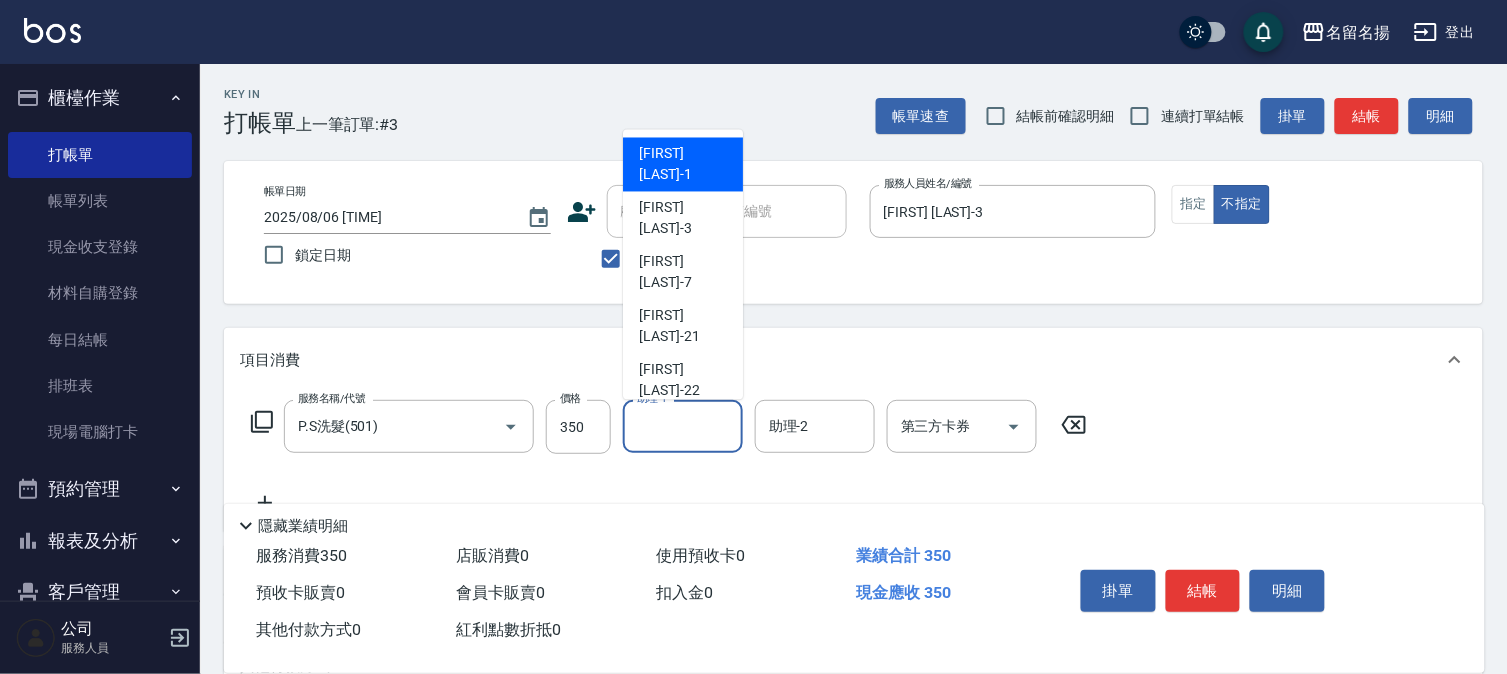 click on "助理-1" at bounding box center (683, 426) 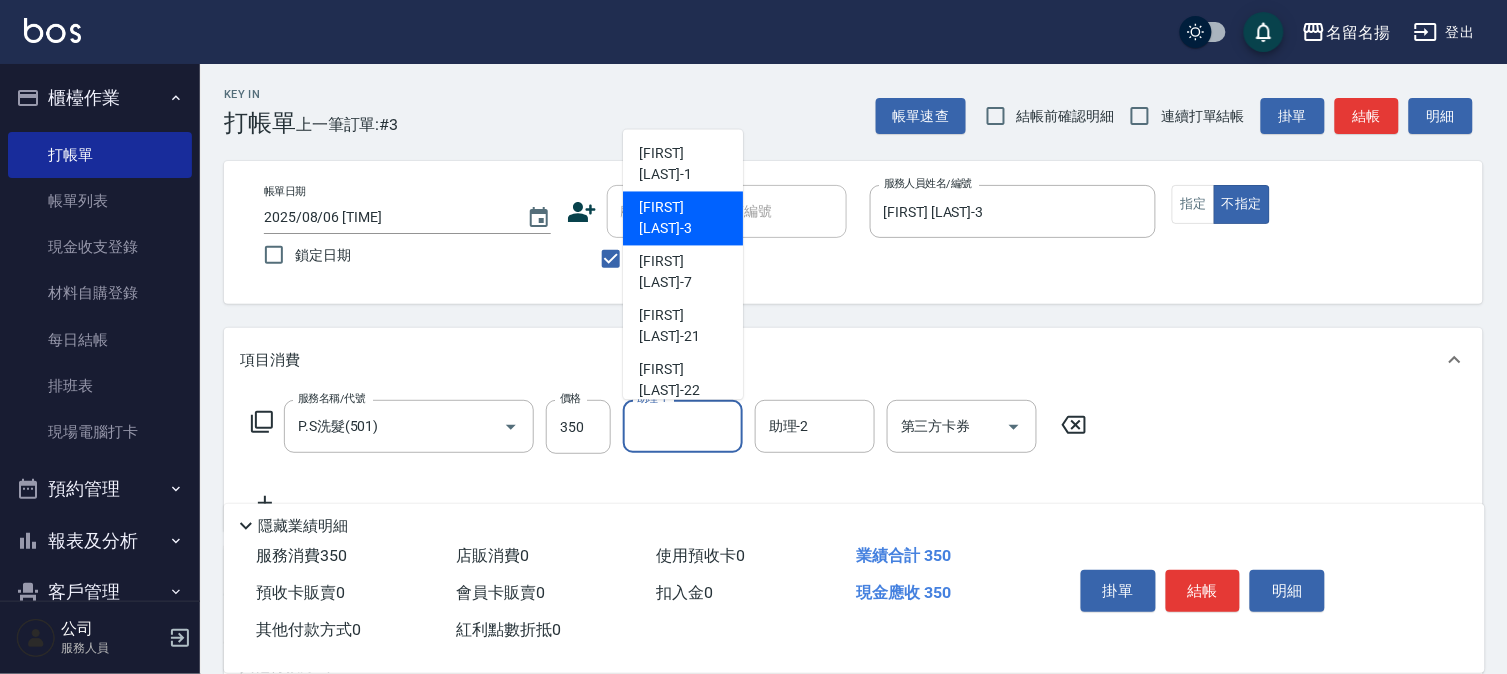 drag, startPoint x: 656, startPoint y: 217, endPoint x: 778, endPoint y: 273, distance: 134.23859 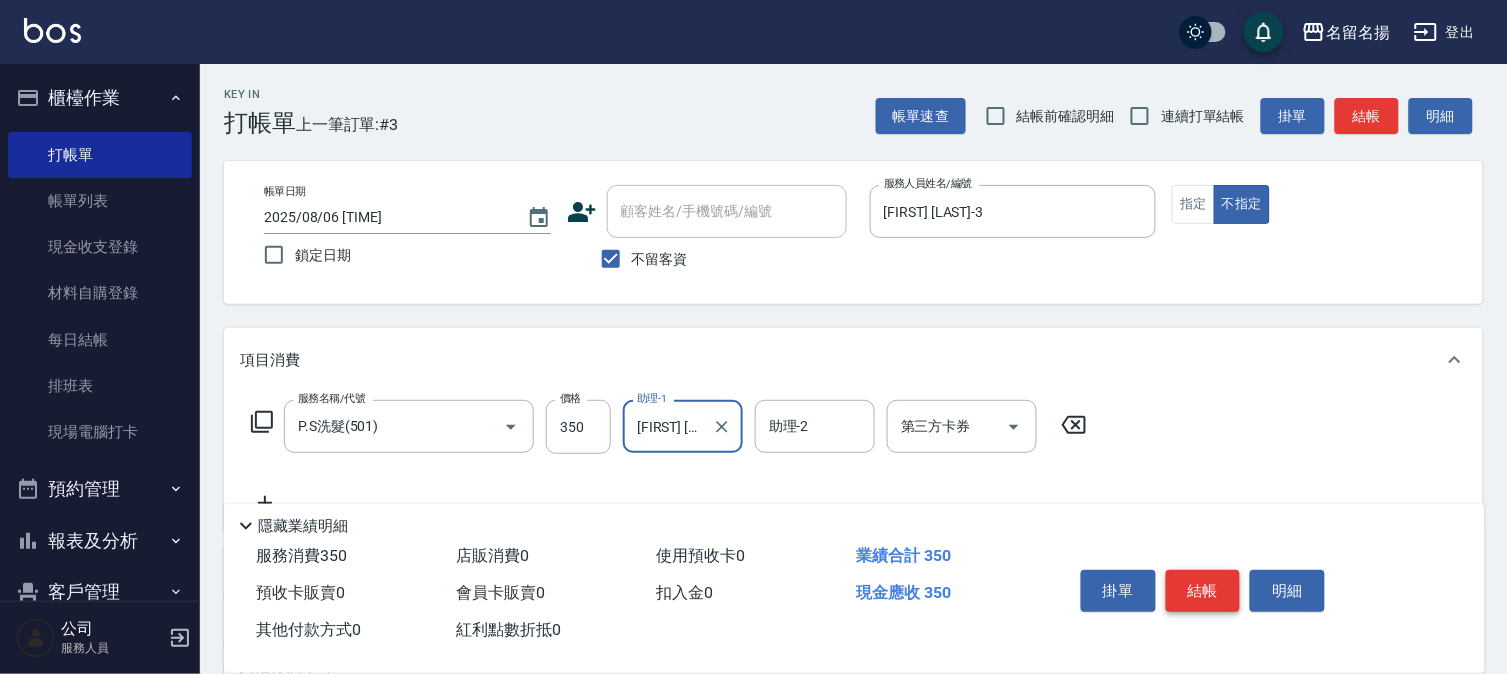 click on "結帳" at bounding box center (1203, 591) 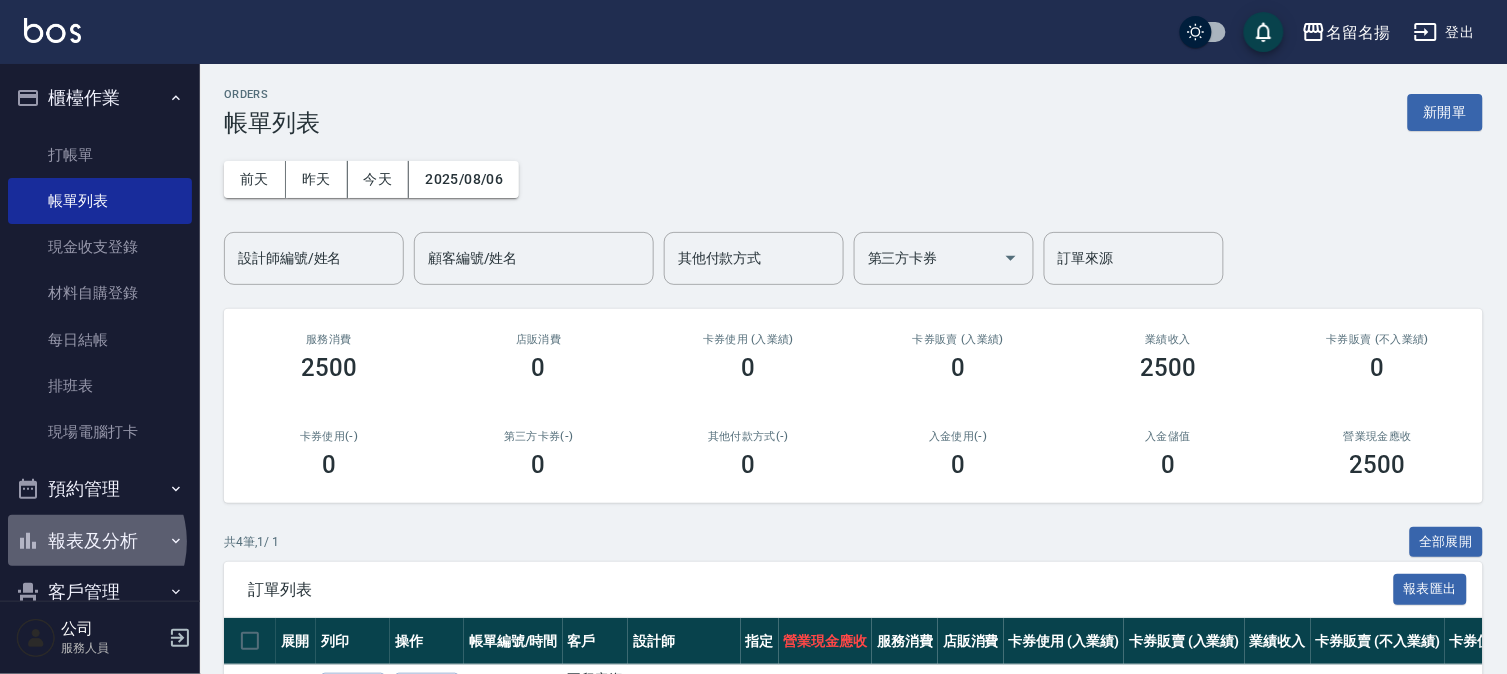 click on "報表及分析" at bounding box center (100, 541) 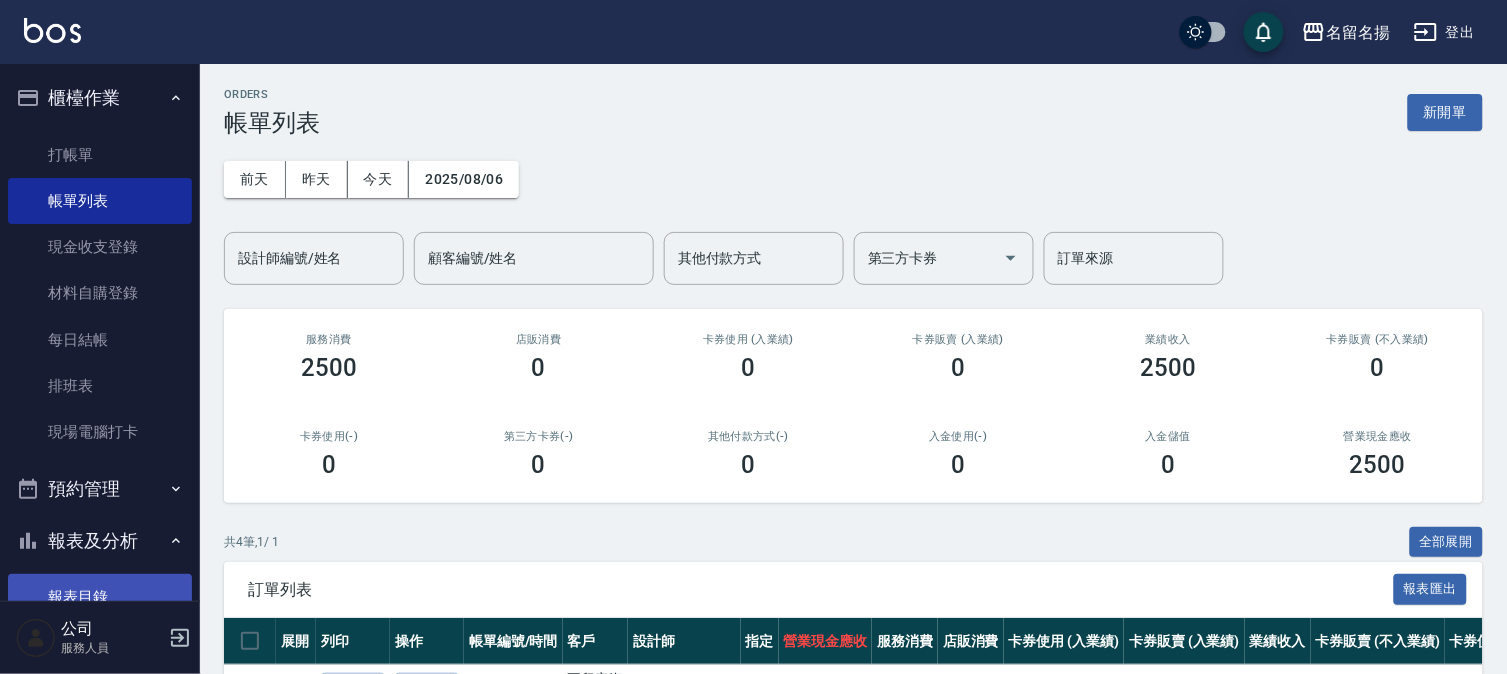 click on "報表目錄" at bounding box center [100, 597] 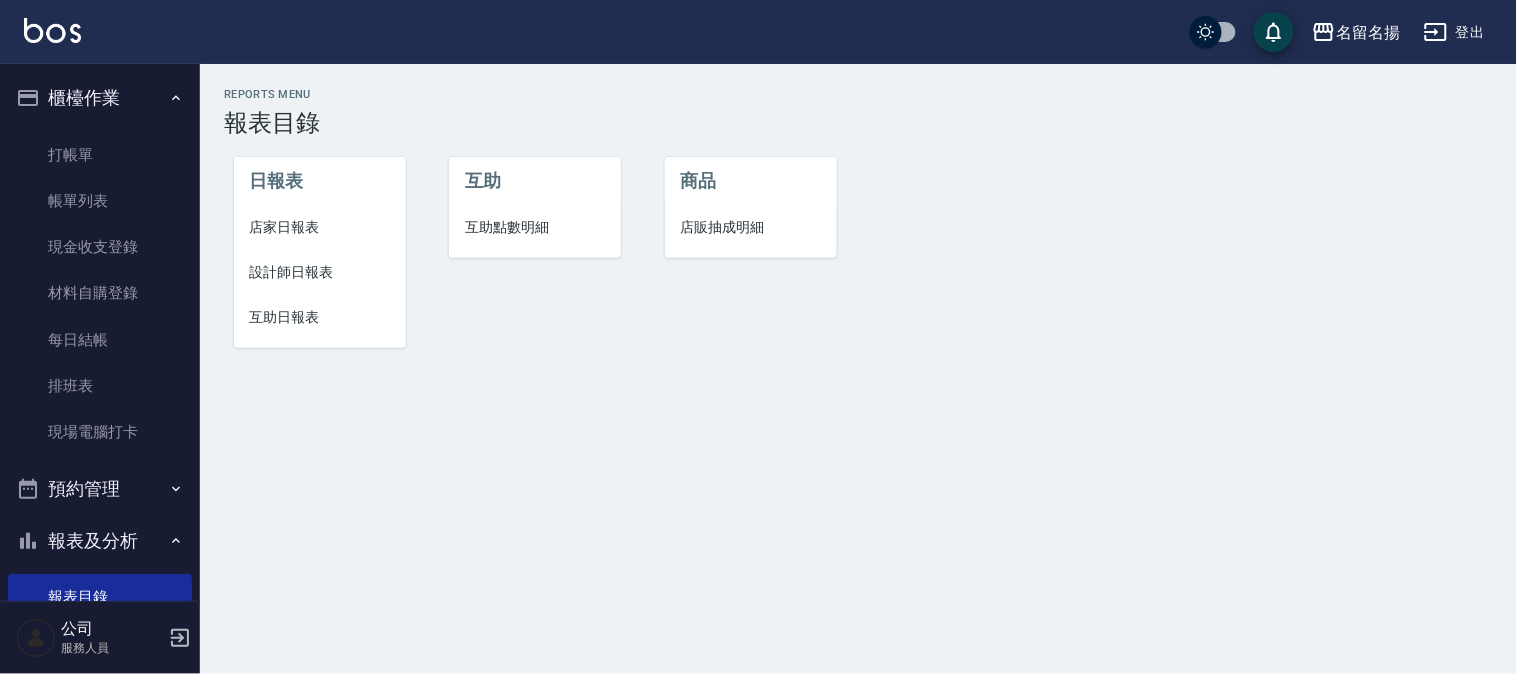 click on "設計師日報表" at bounding box center (320, 272) 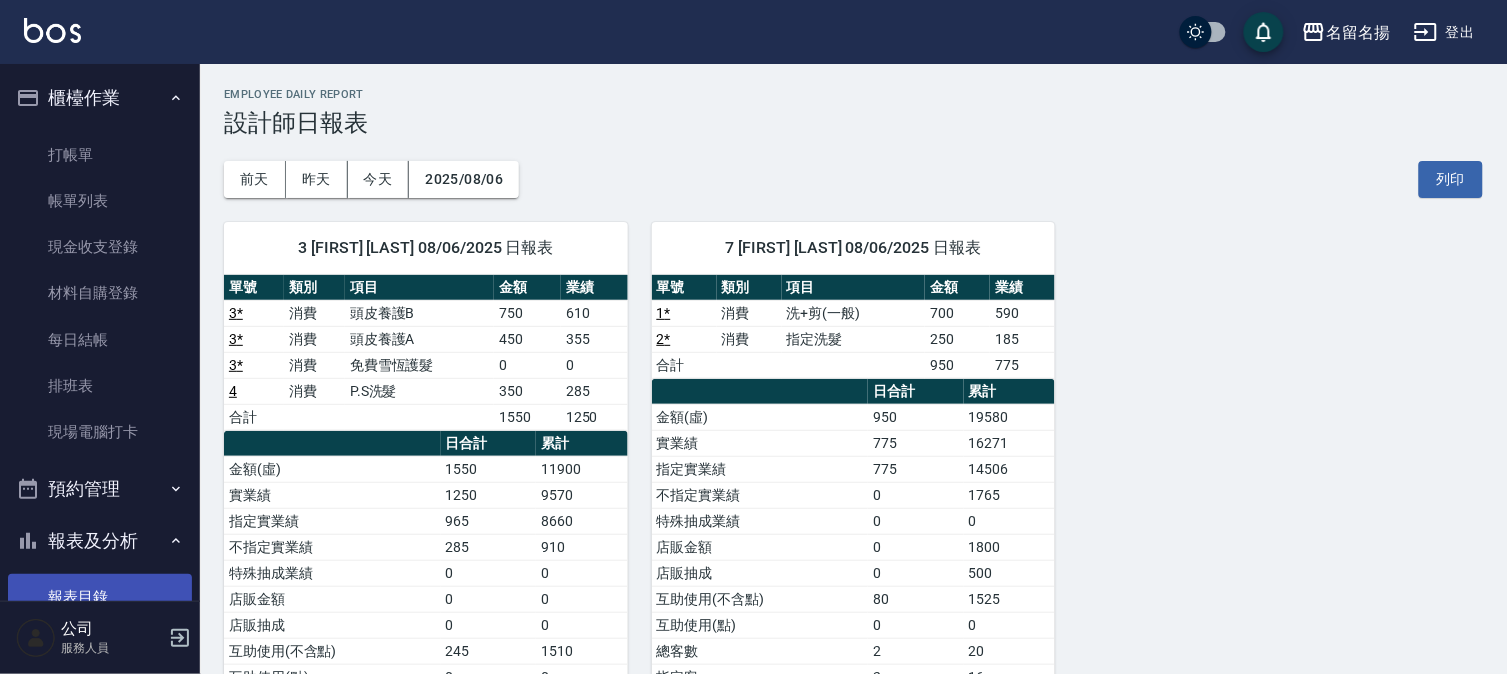 click on "報表目錄" at bounding box center (100, 597) 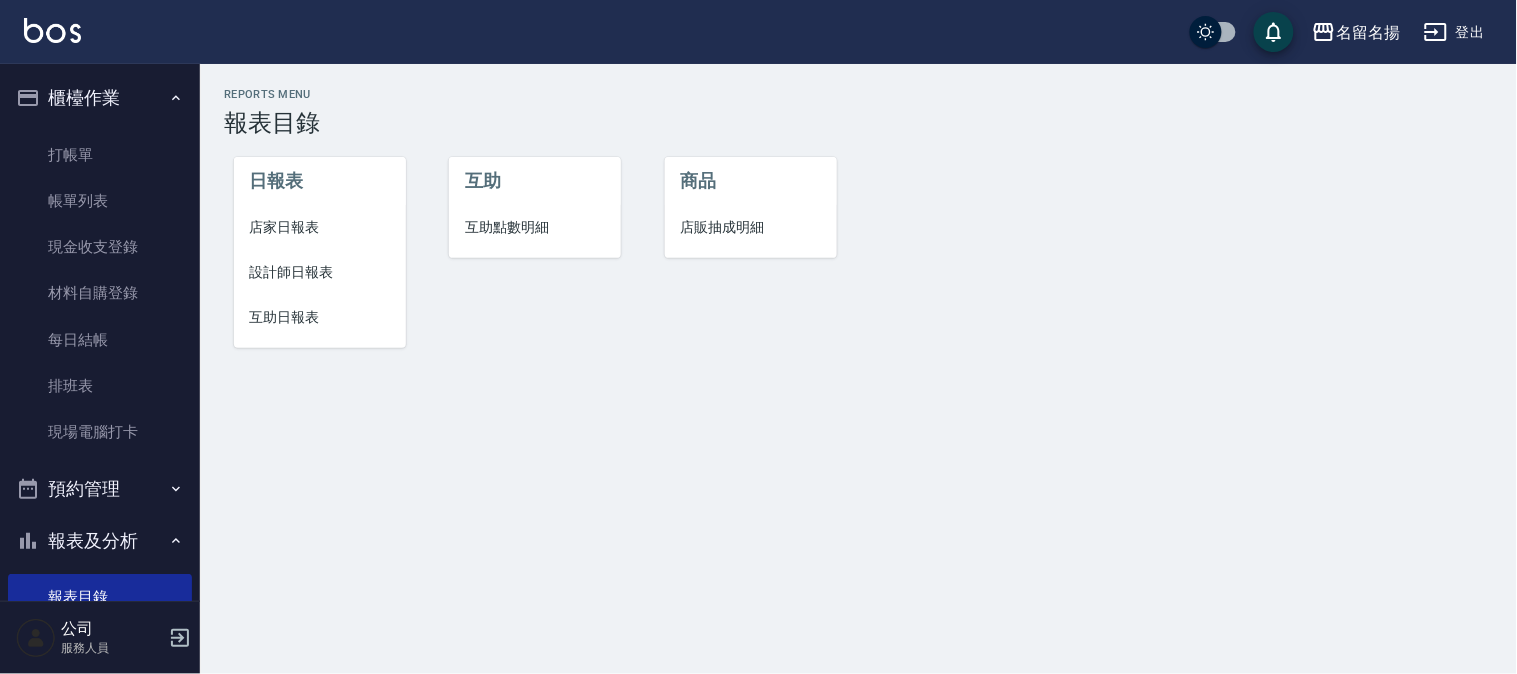 click on "互助日報表" at bounding box center [320, 317] 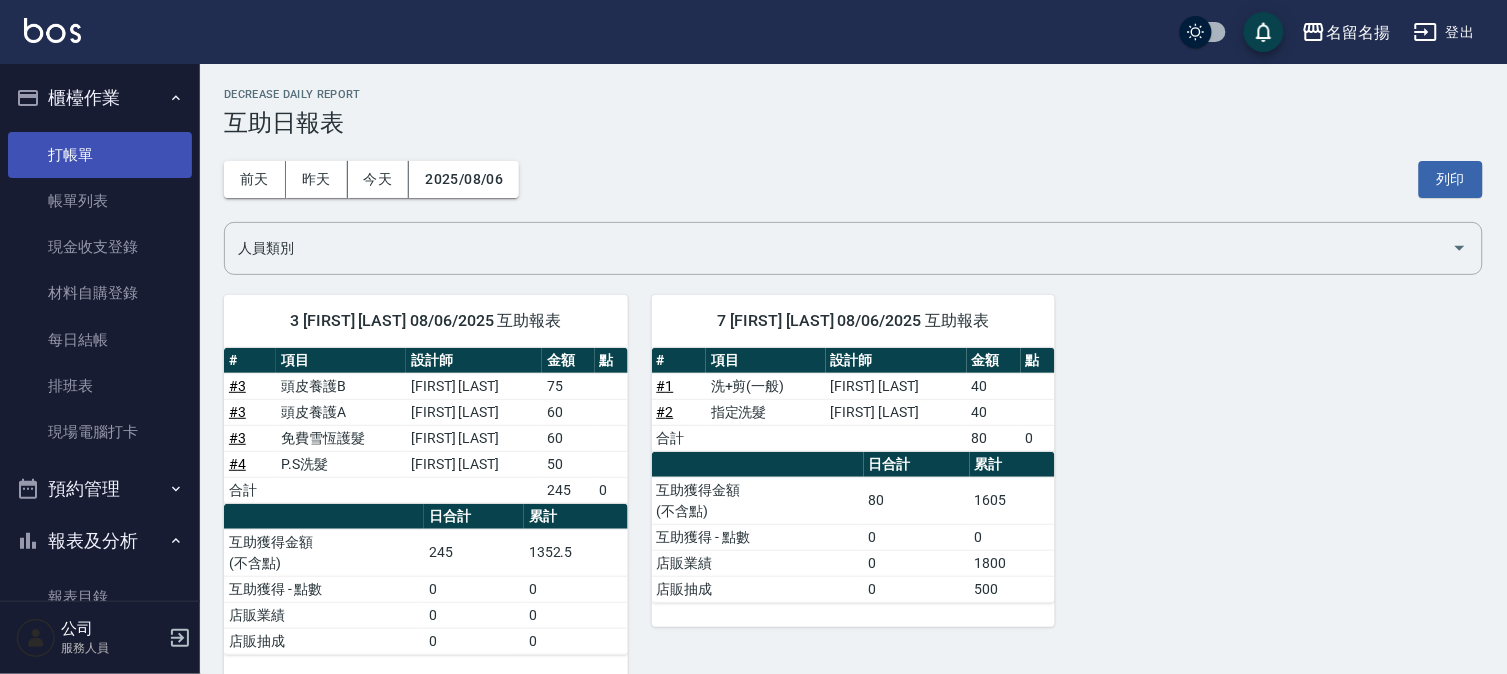 click on "打帳單" at bounding box center [100, 155] 